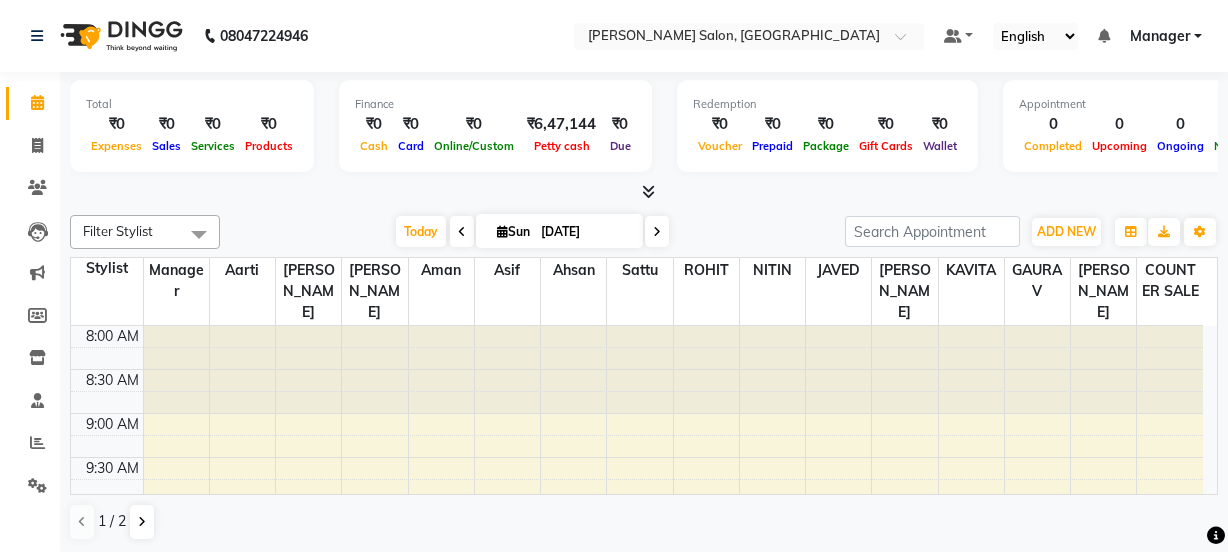 scroll, scrollTop: 0, scrollLeft: 0, axis: both 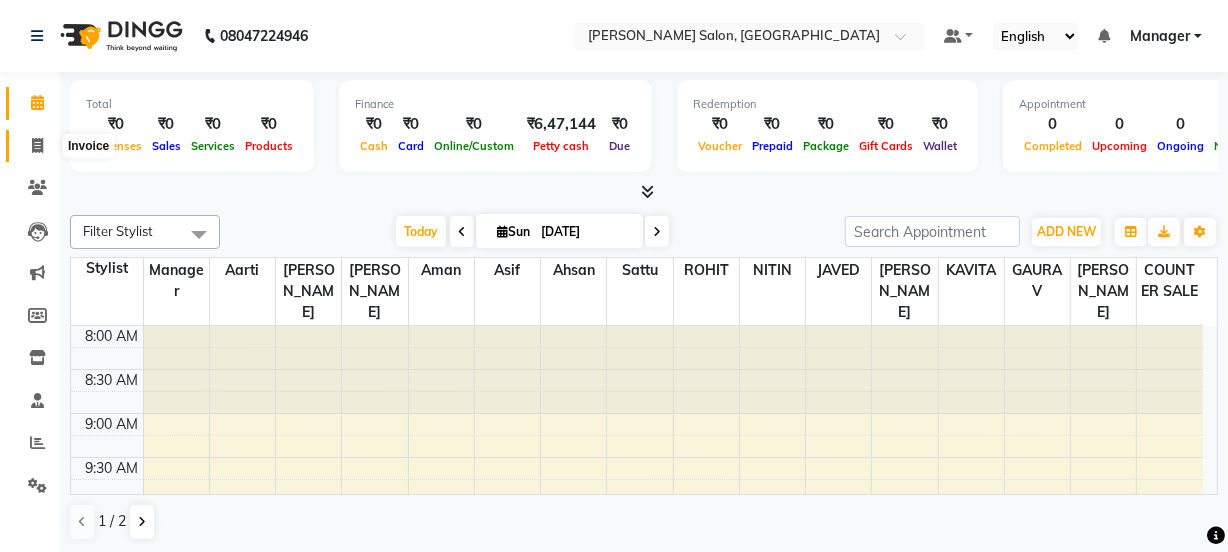 click 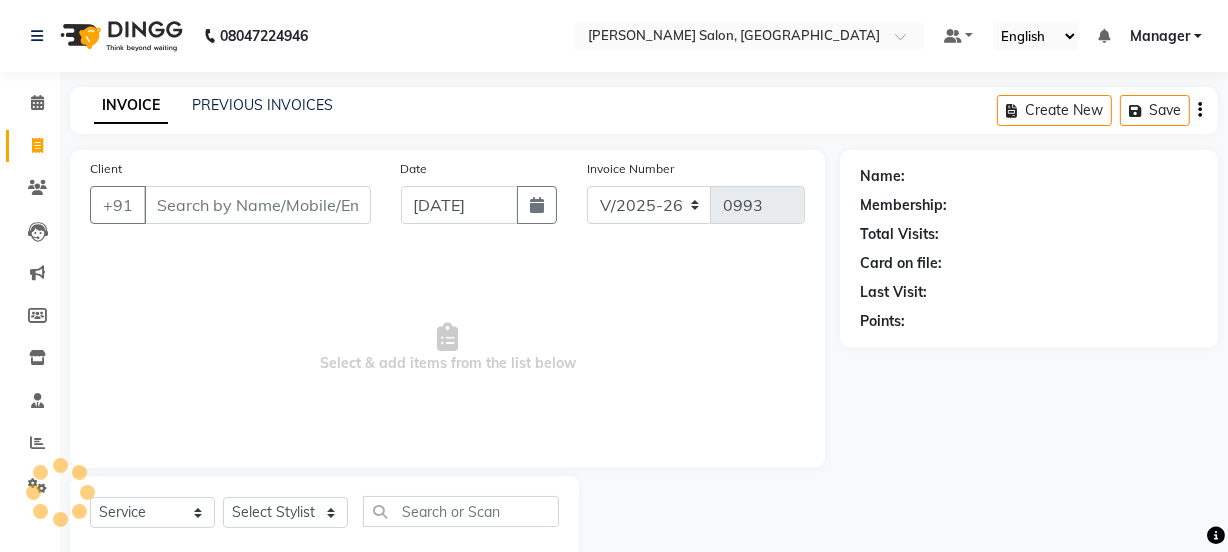 click on "Client" at bounding box center (257, 205) 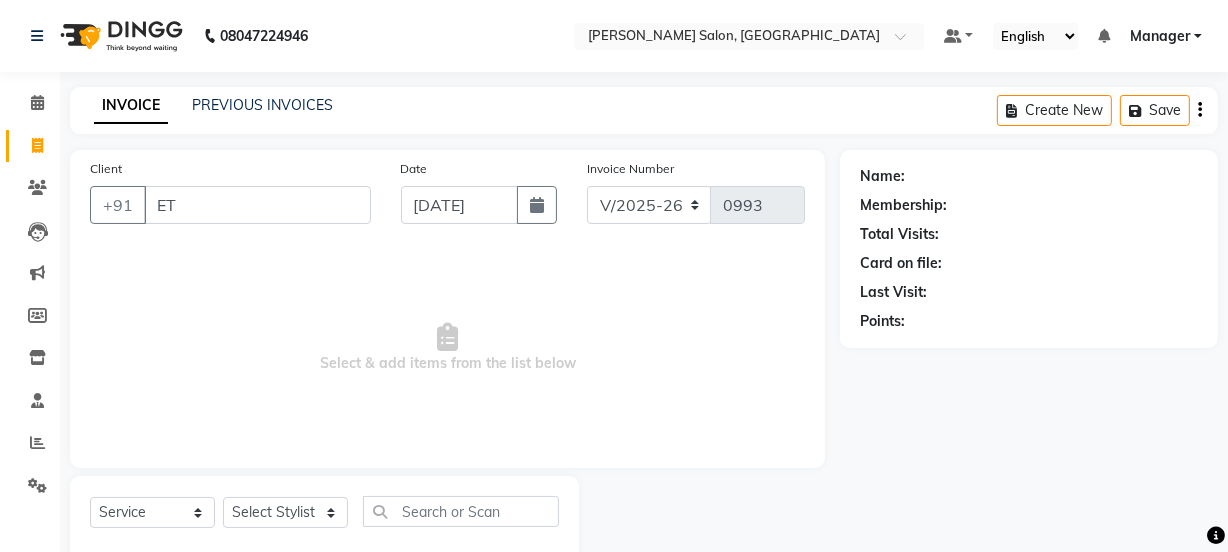 type on "E" 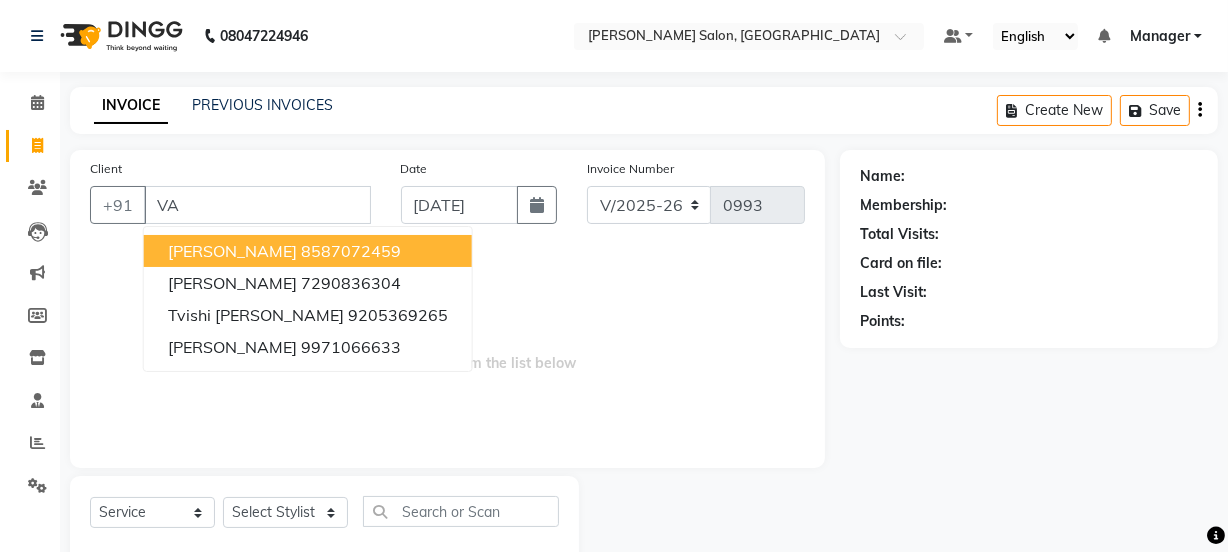 type on "V" 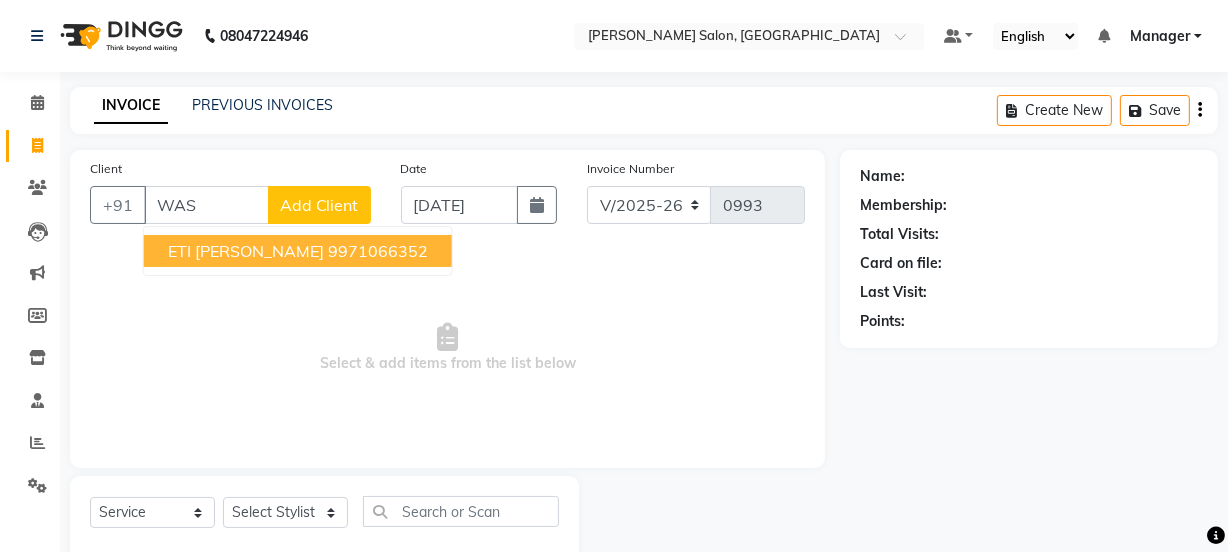 click on "ETI [PERSON_NAME]" at bounding box center (246, 251) 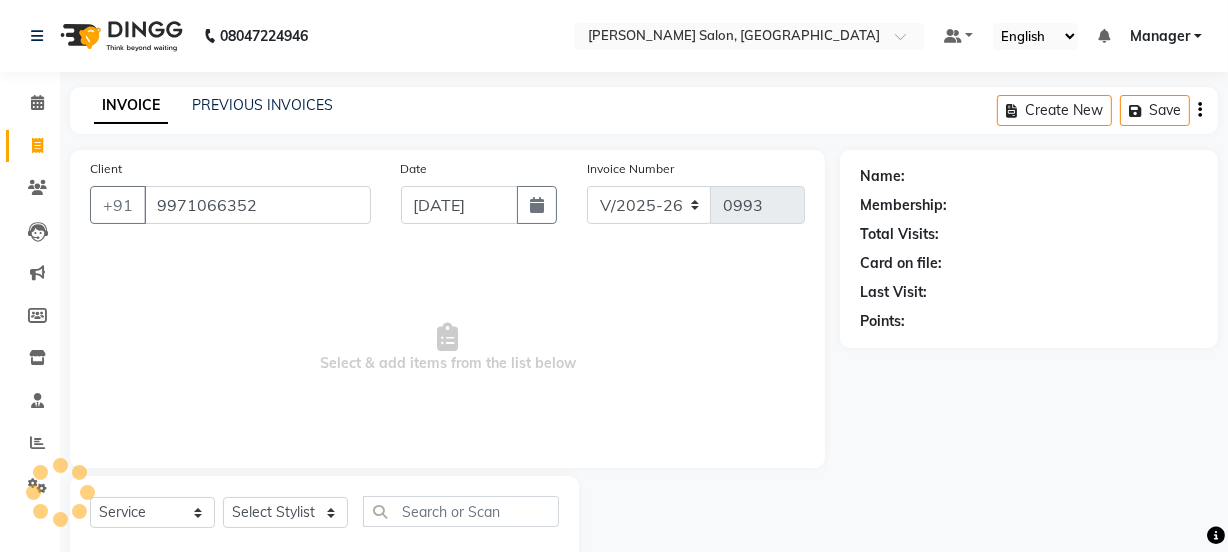 type on "9971066352" 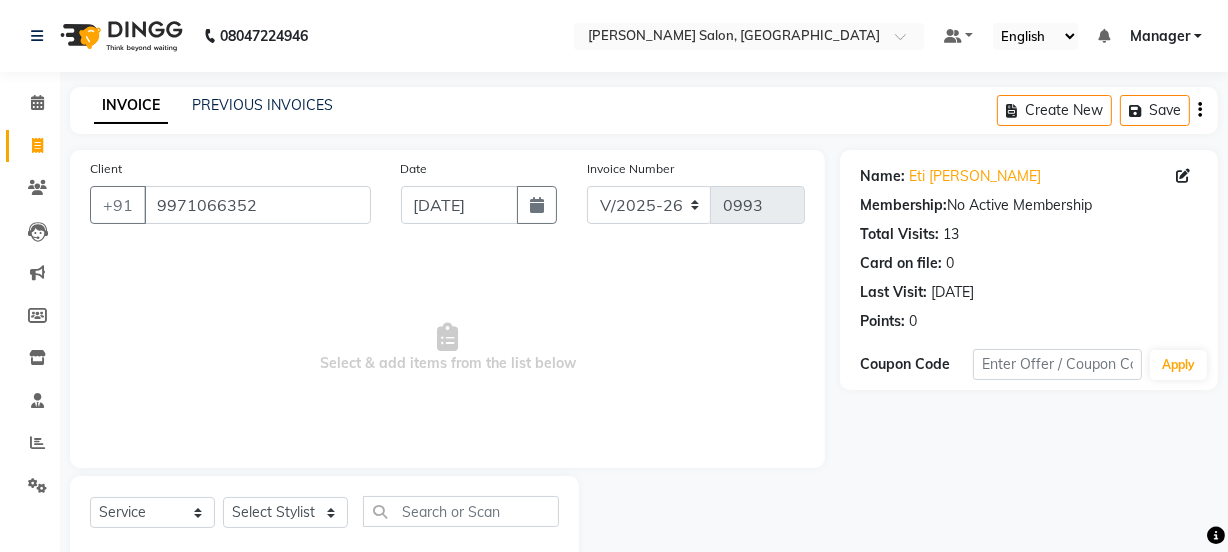 scroll, scrollTop: 50, scrollLeft: 0, axis: vertical 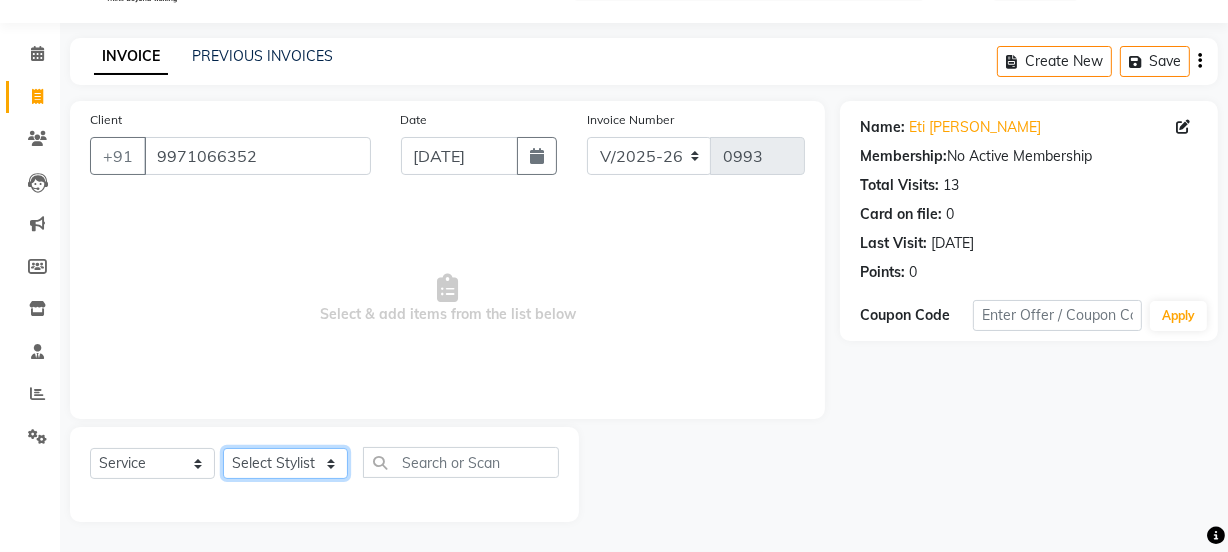 click on "Select Stylist [PERSON_NAME] [PERSON_NAME] COUNTER SALE [PERSON_NAME] [PERSON_NAME] KAVITA Manager NITIN [PERSON_NAME] [PERSON_NAME] Sattu VISHAL" 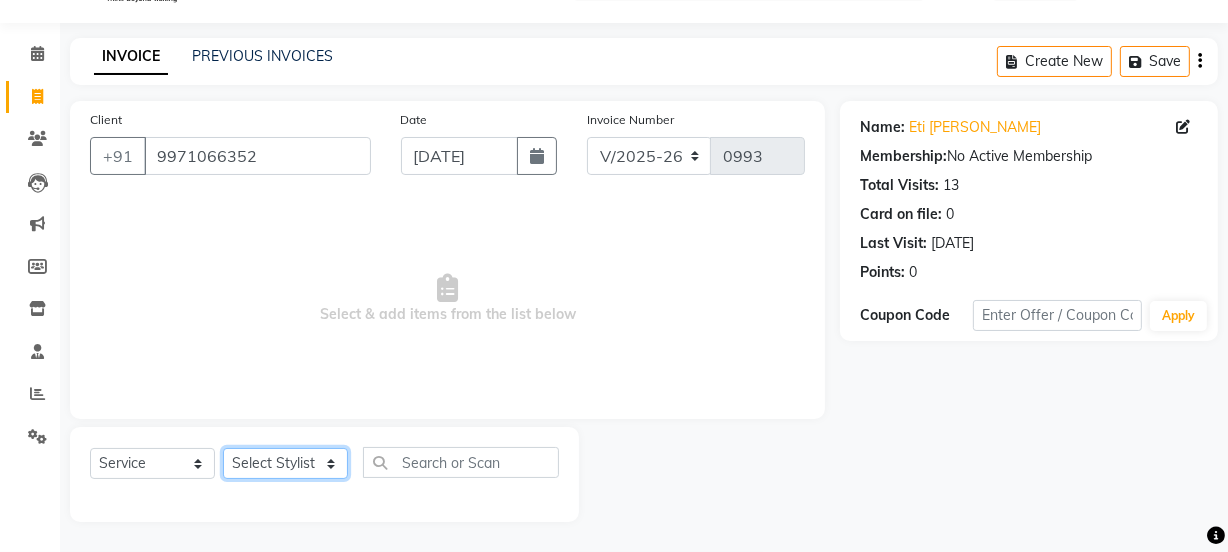select on "68882" 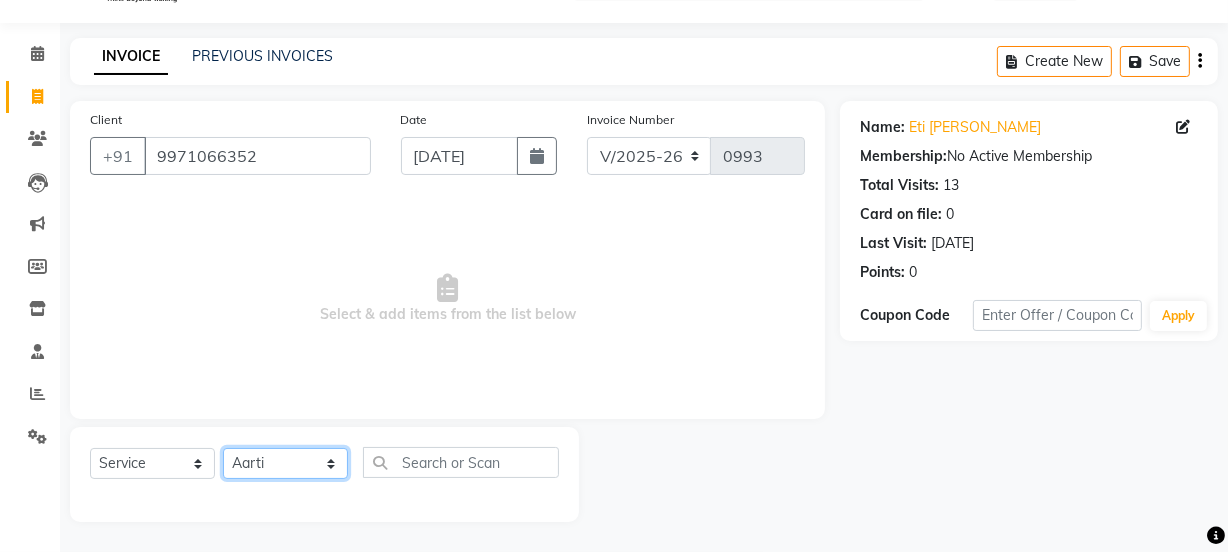 click on "Select Stylist [PERSON_NAME] [PERSON_NAME] COUNTER SALE [PERSON_NAME] [PERSON_NAME] KAVITA Manager NITIN [PERSON_NAME] [PERSON_NAME] Sattu VISHAL" 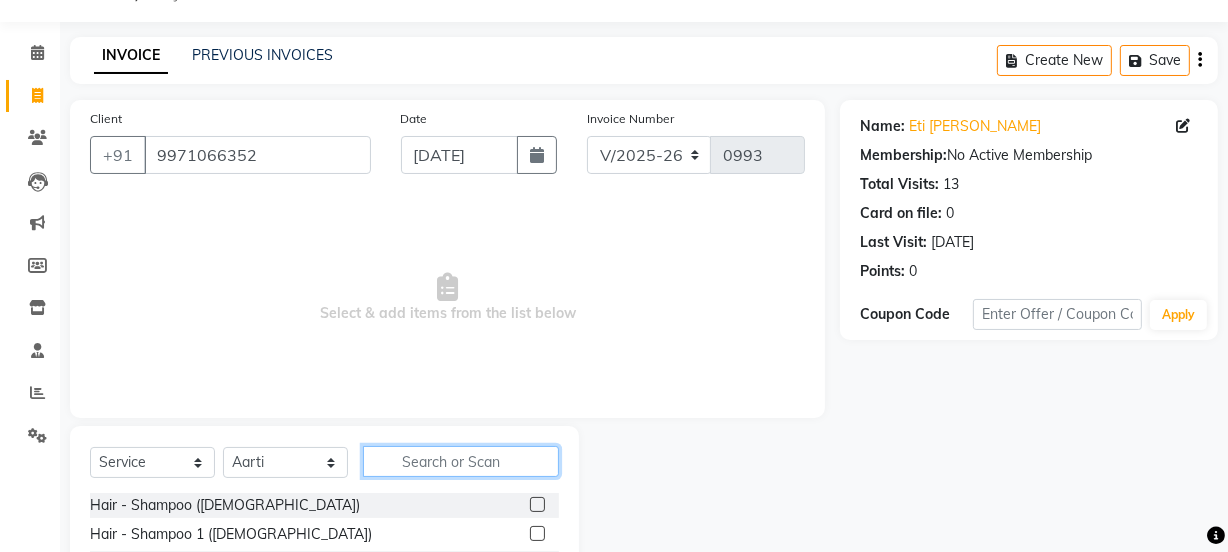 click 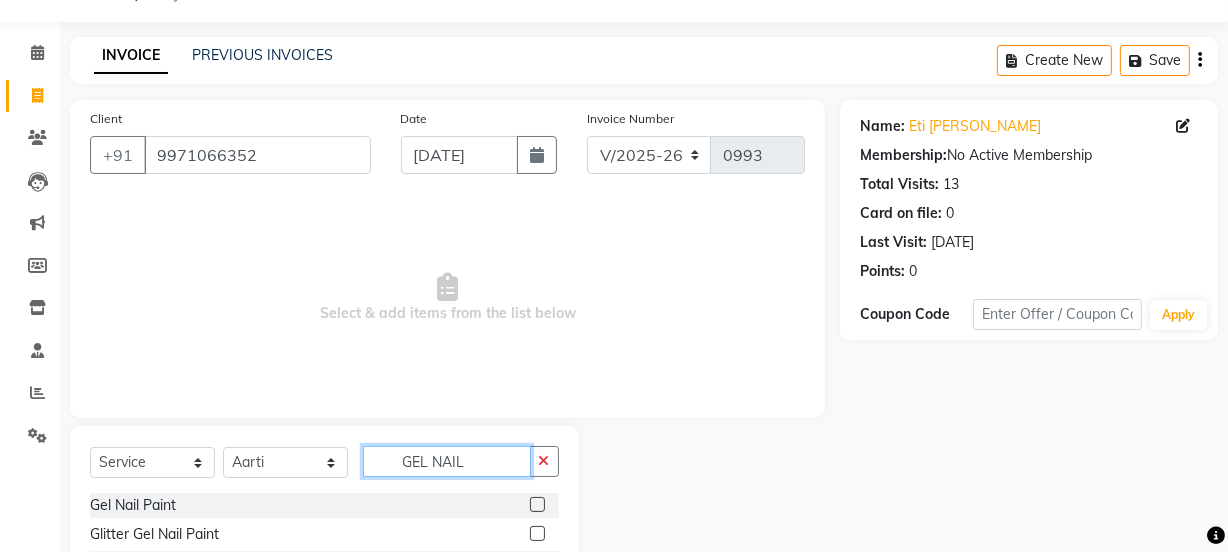 type on "GEL NAIL" 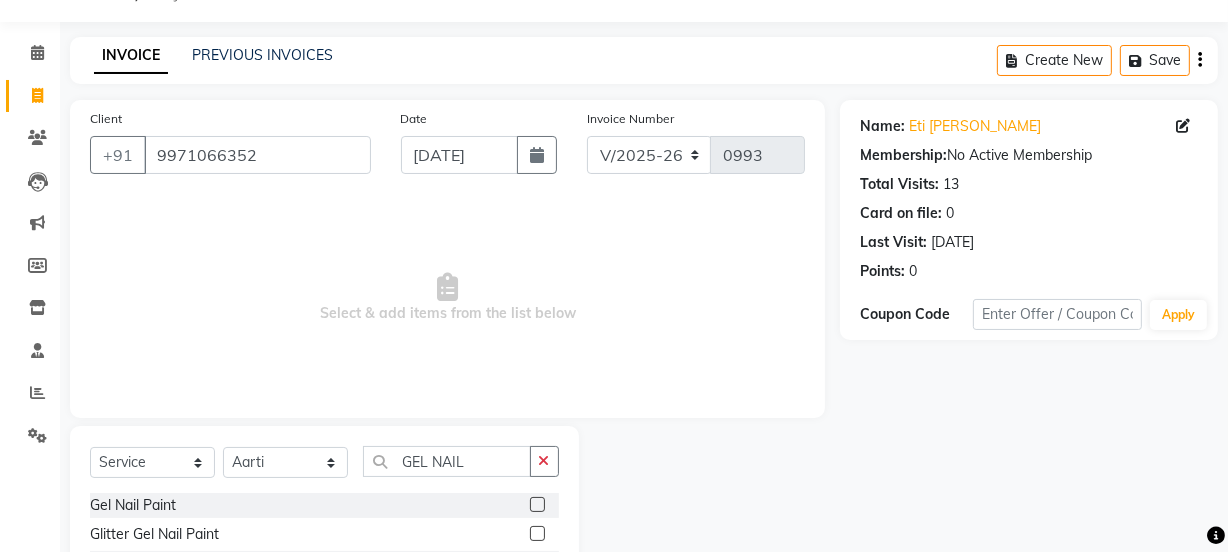 click 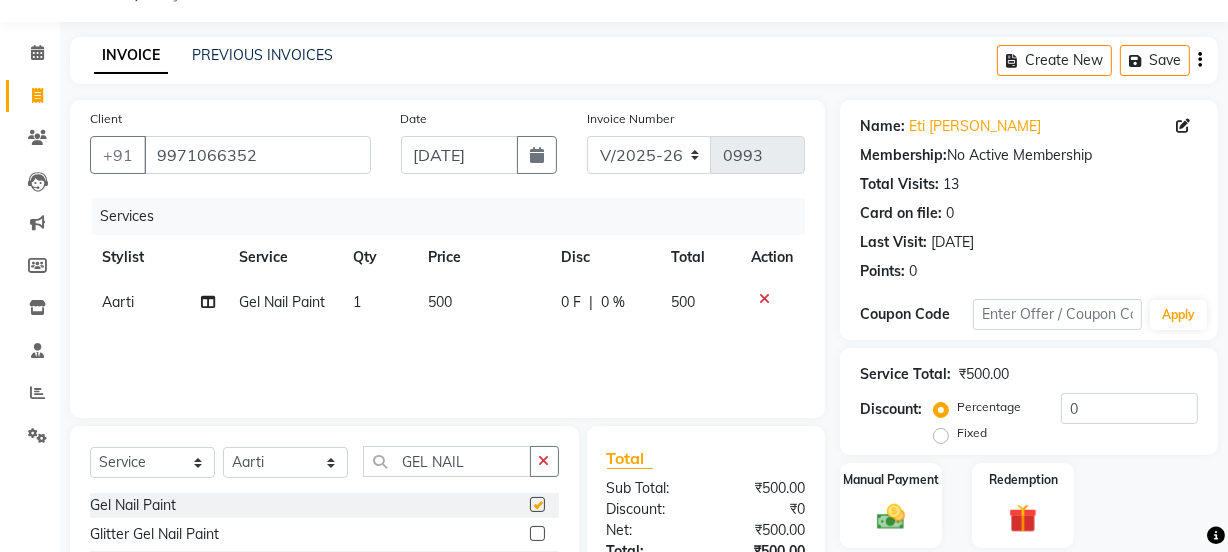 checkbox on "false" 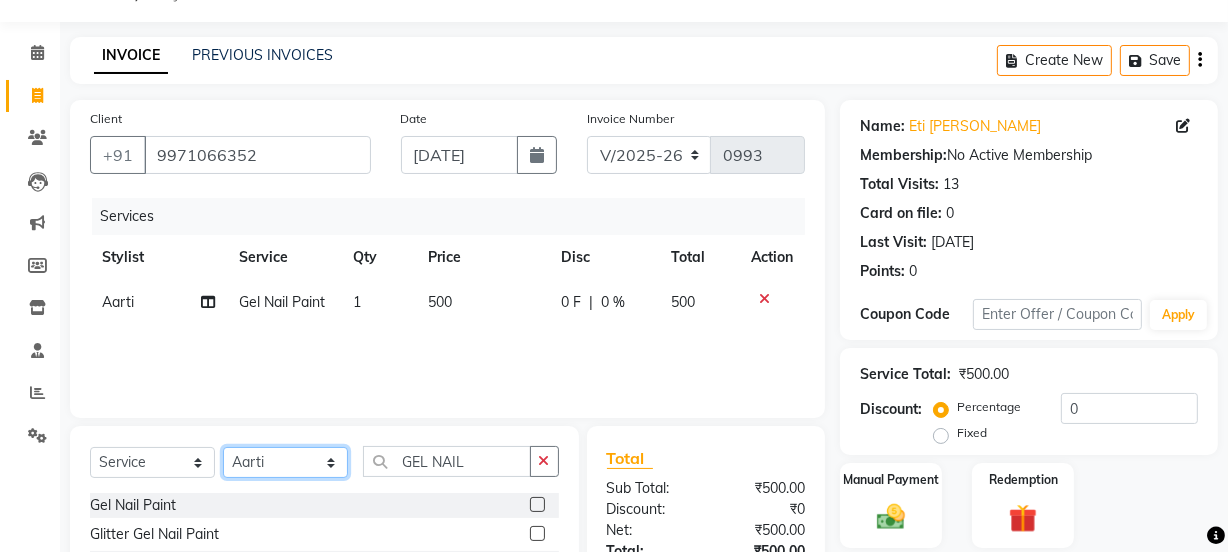 click on "Select Stylist [PERSON_NAME] [PERSON_NAME] COUNTER SALE [PERSON_NAME] [PERSON_NAME] KAVITA Manager NITIN [PERSON_NAME] [PERSON_NAME] Sattu VISHAL" 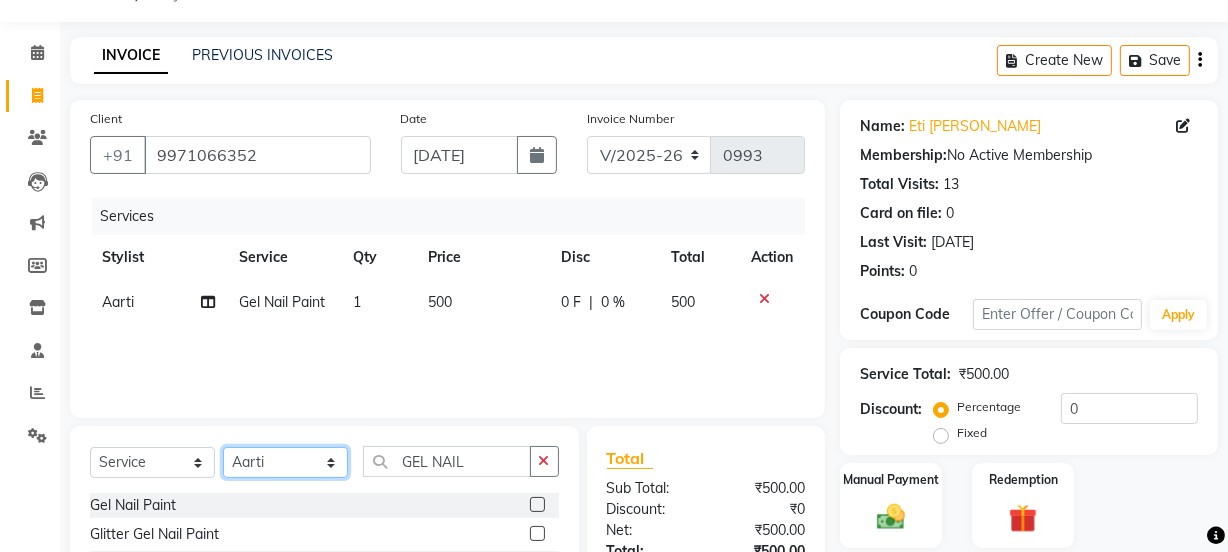 select on "72505" 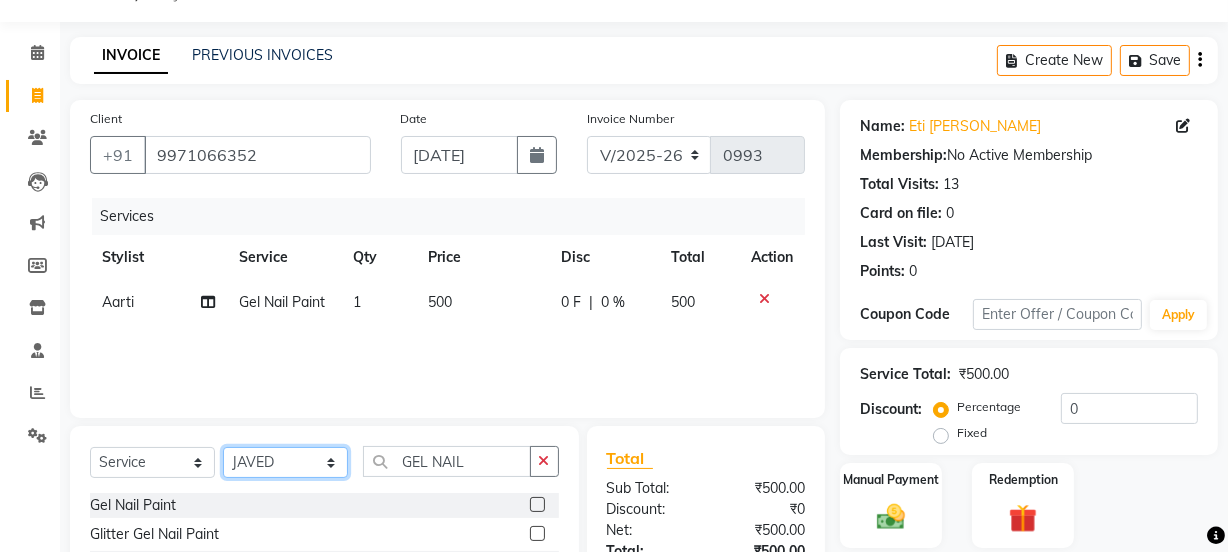 click on "Select Stylist [PERSON_NAME] [PERSON_NAME] COUNTER SALE [PERSON_NAME] [PERSON_NAME] KAVITA Manager NITIN [PERSON_NAME] [PERSON_NAME] Sattu VISHAL" 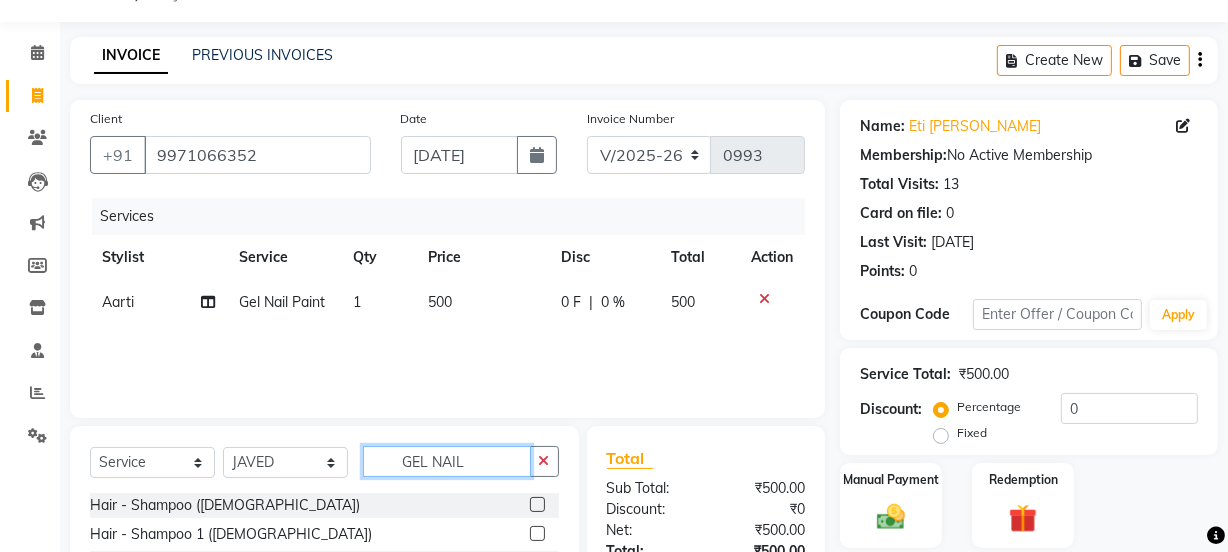 click on "GEL NAIL" 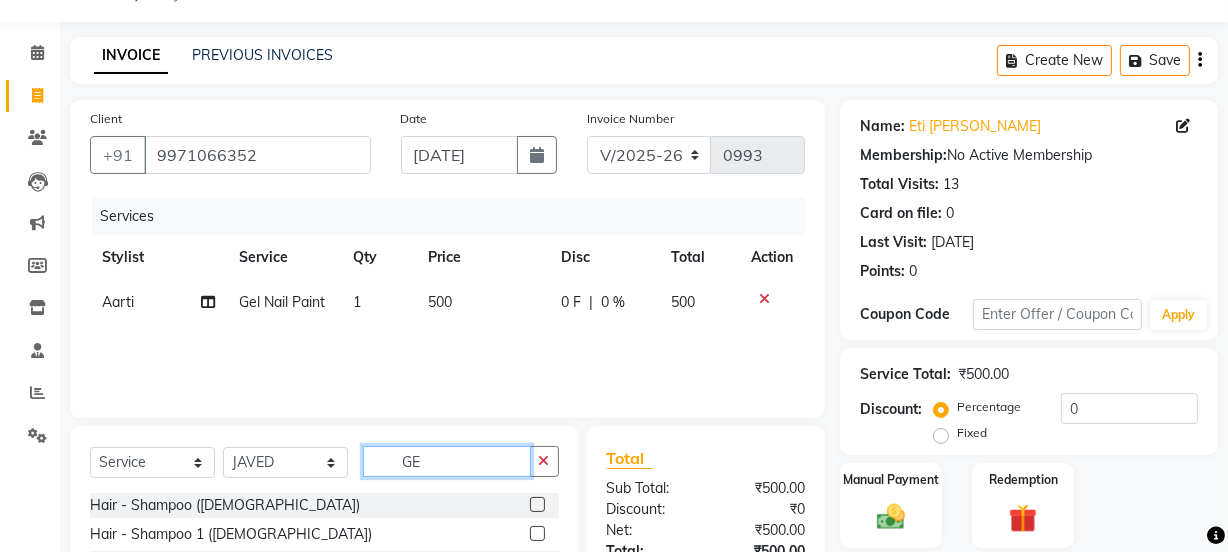 type on "G" 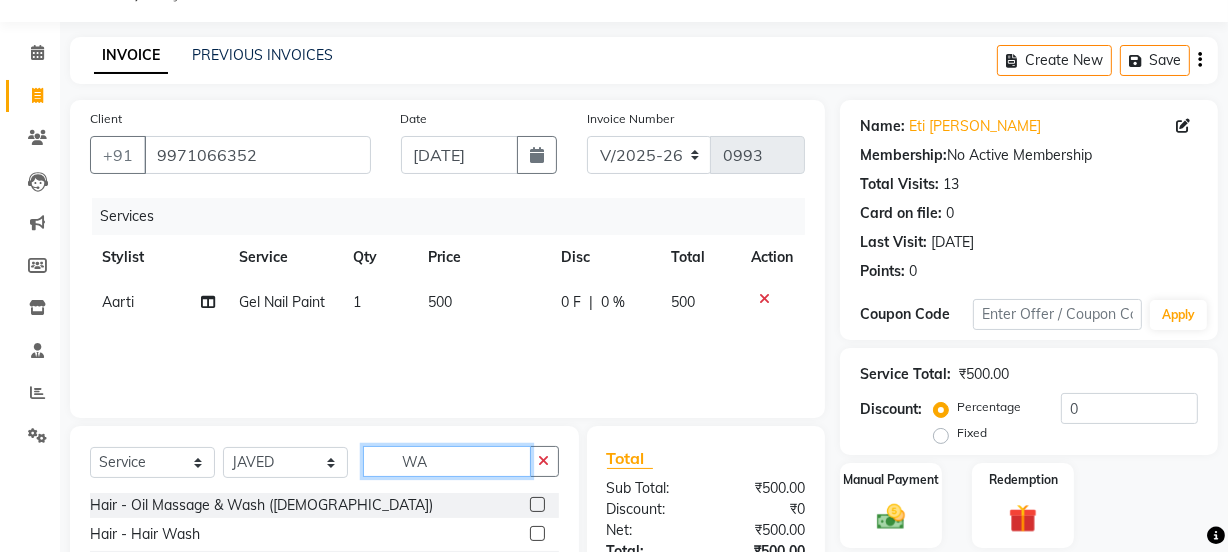 scroll, scrollTop: 250, scrollLeft: 0, axis: vertical 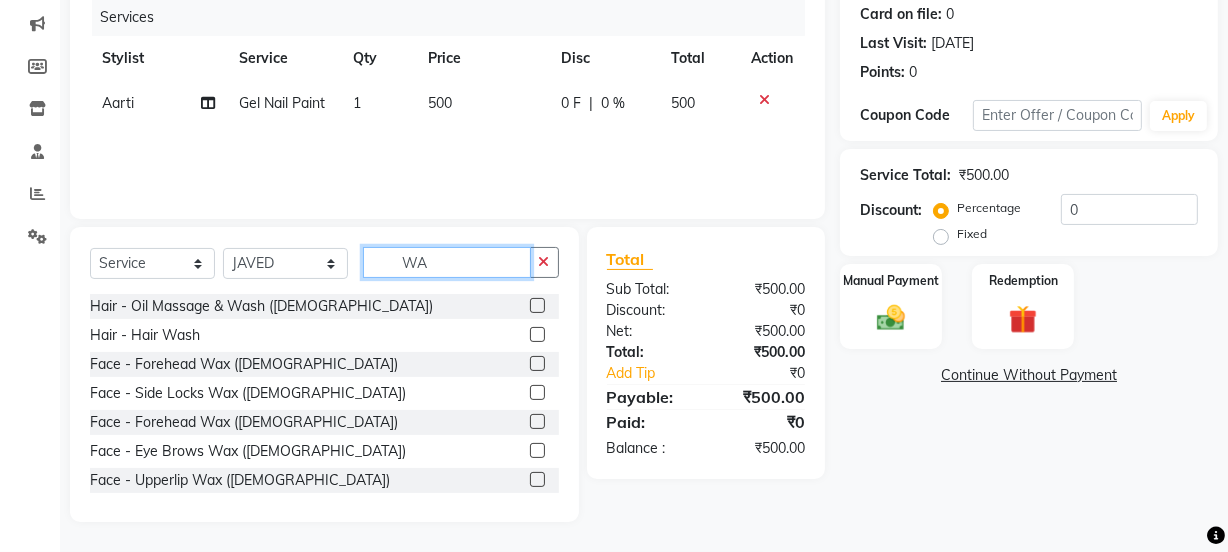type on "WA" 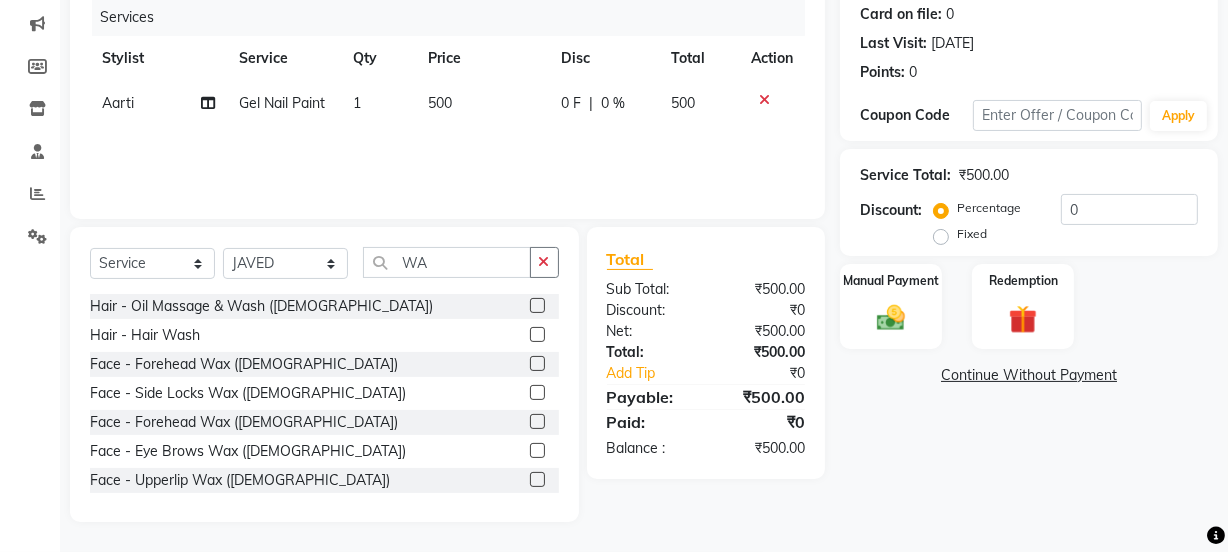 click 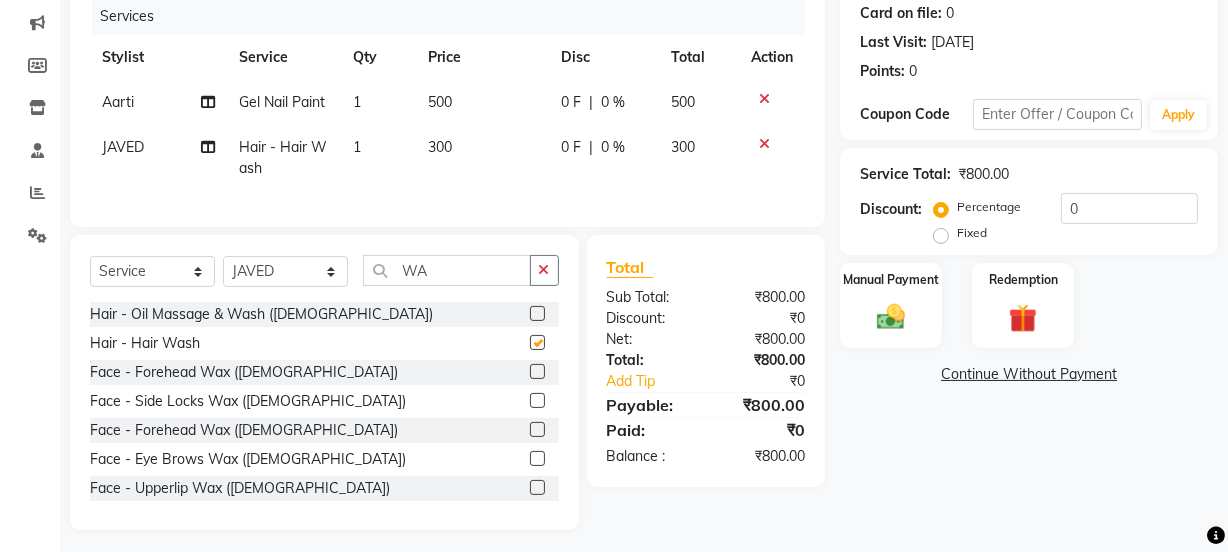 checkbox on "false" 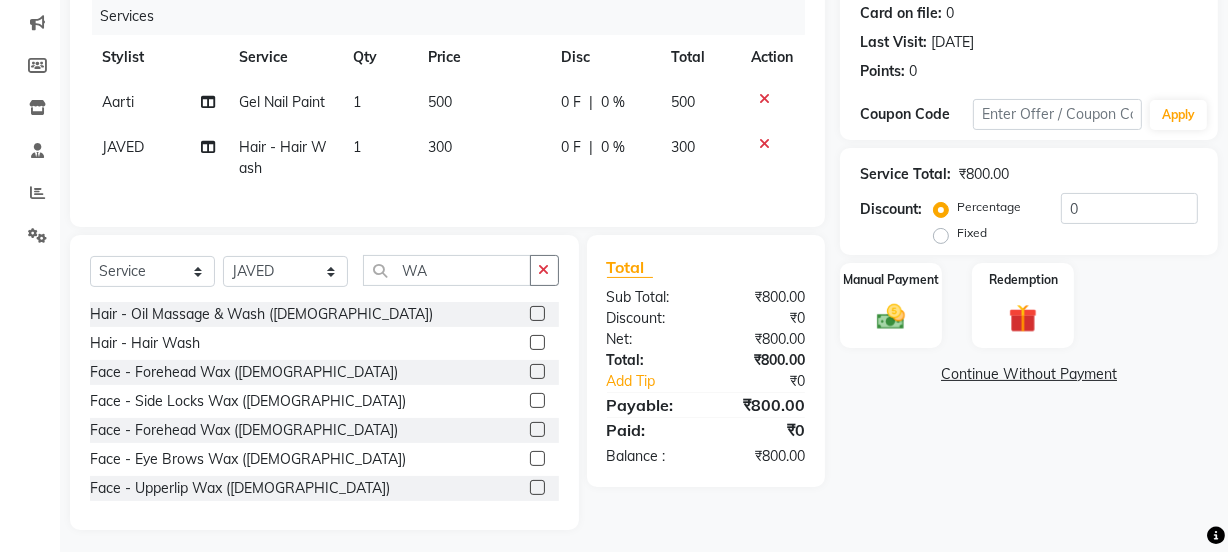 click on "300" 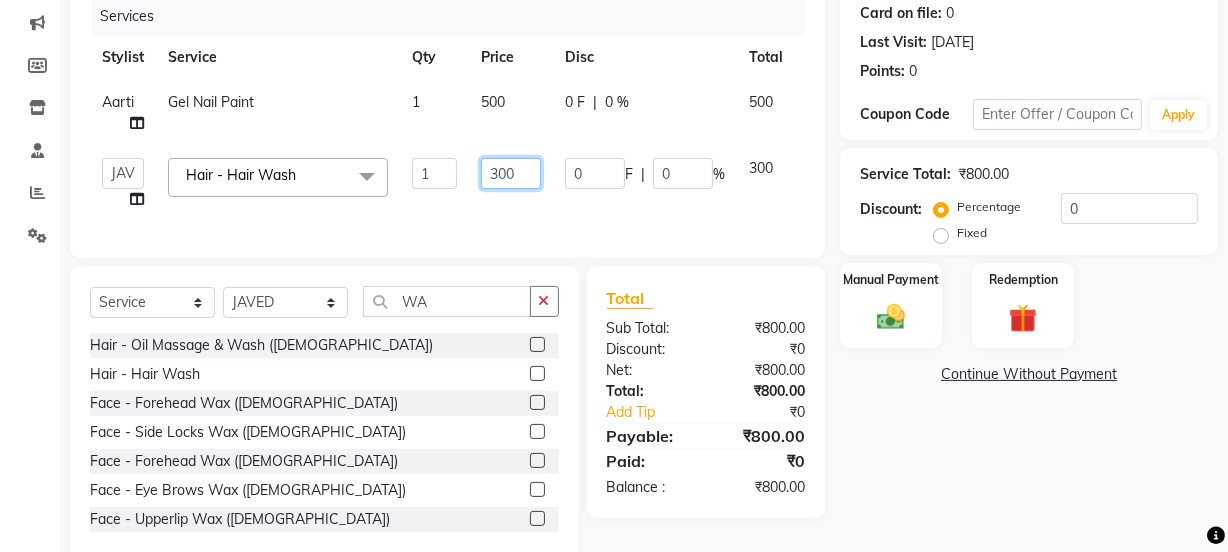 click on "300" 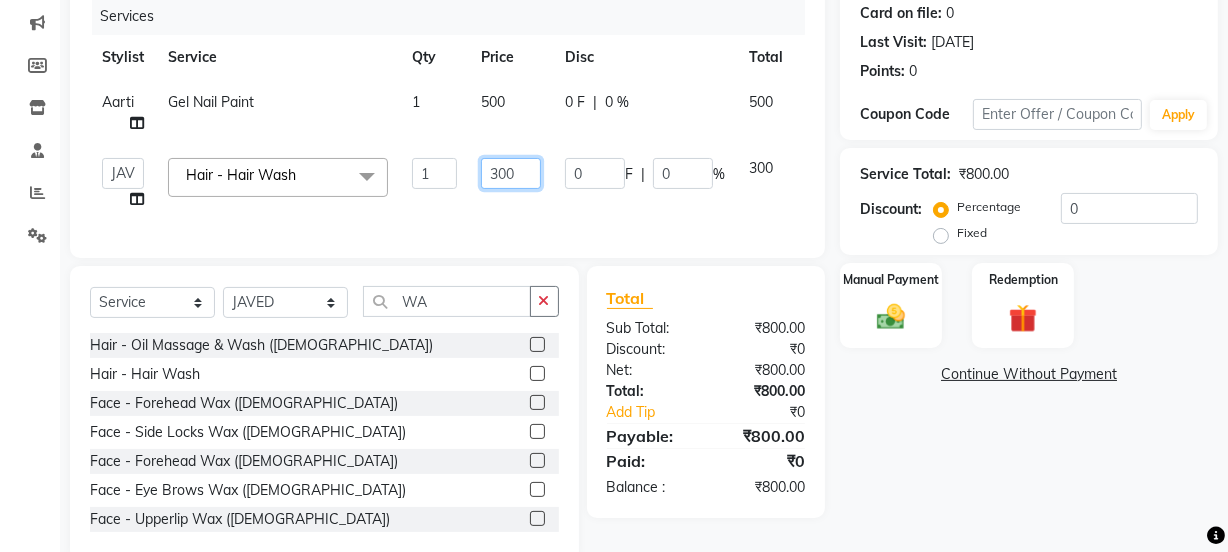click on "300" 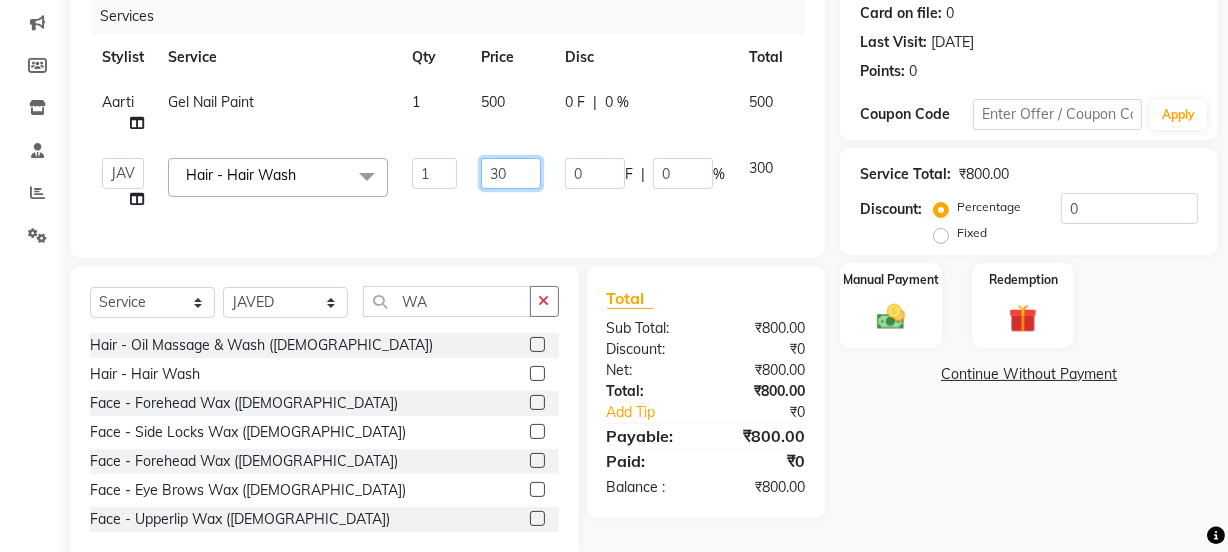 type on "3" 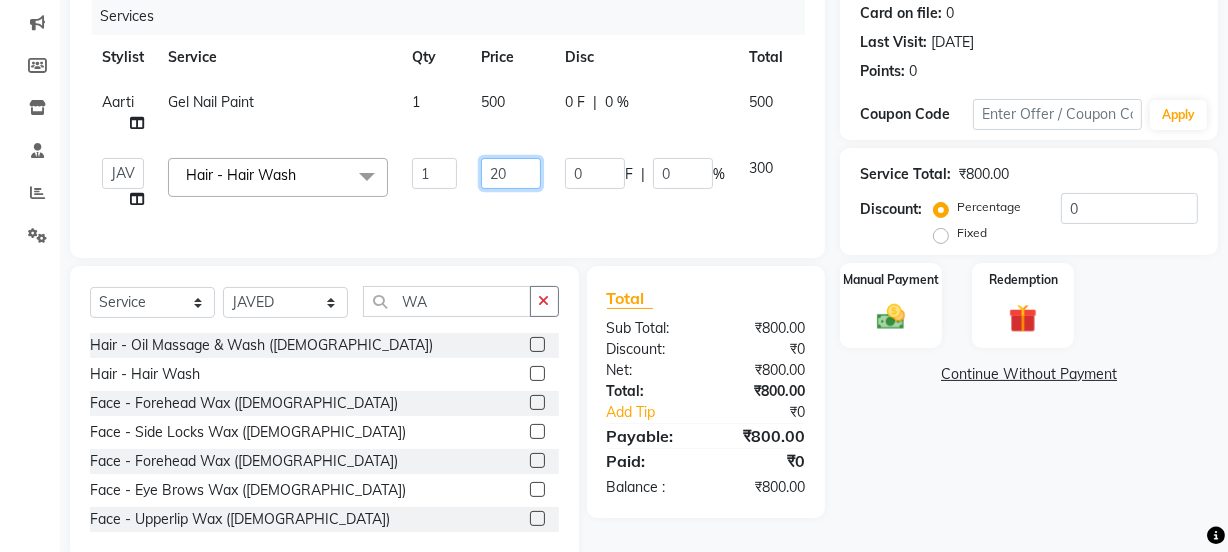 type on "200" 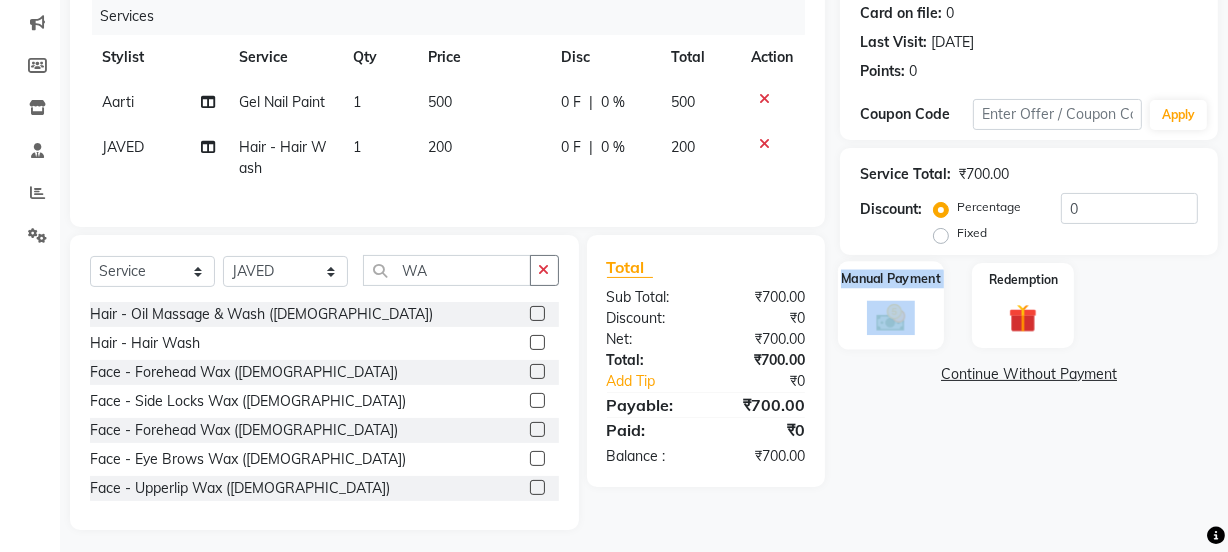 click on "Manual Payment" 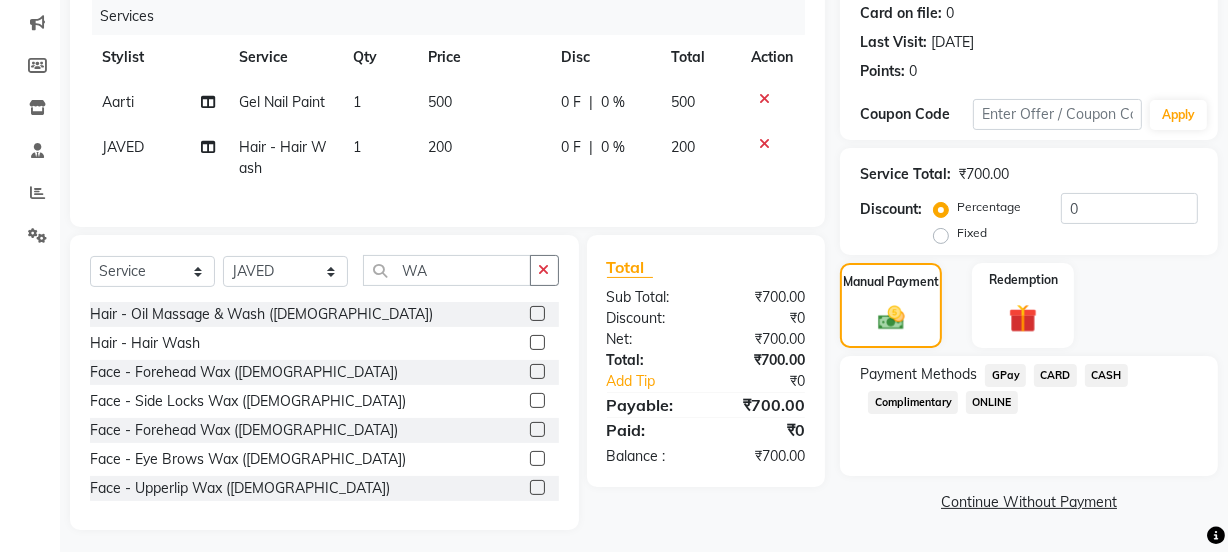 click on "ONLINE" 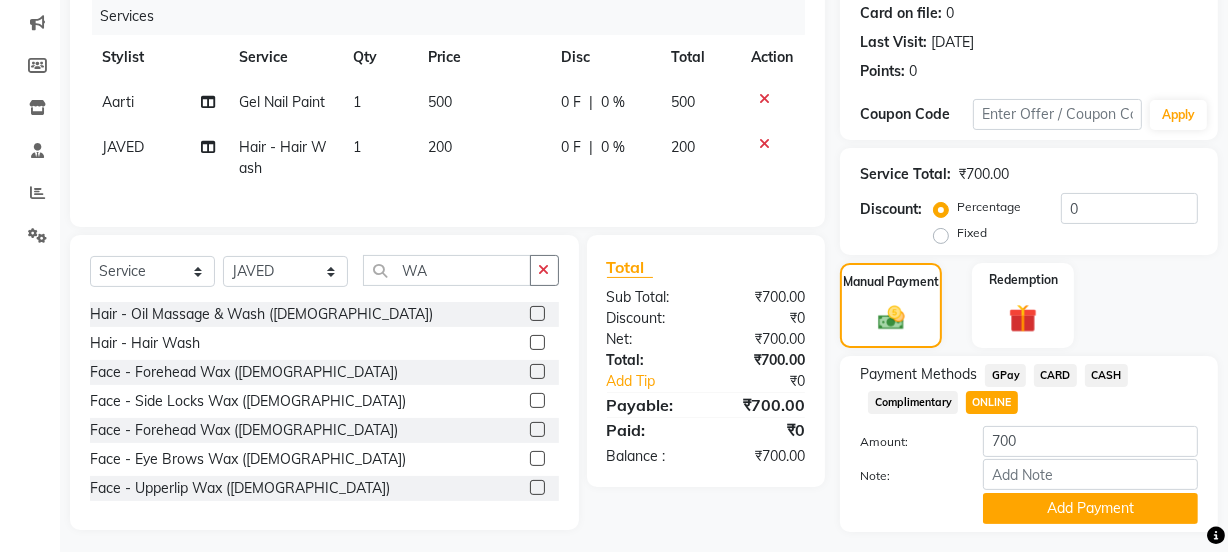 drag, startPoint x: 1153, startPoint y: 516, endPoint x: 1193, endPoint y: 398, distance: 124.595345 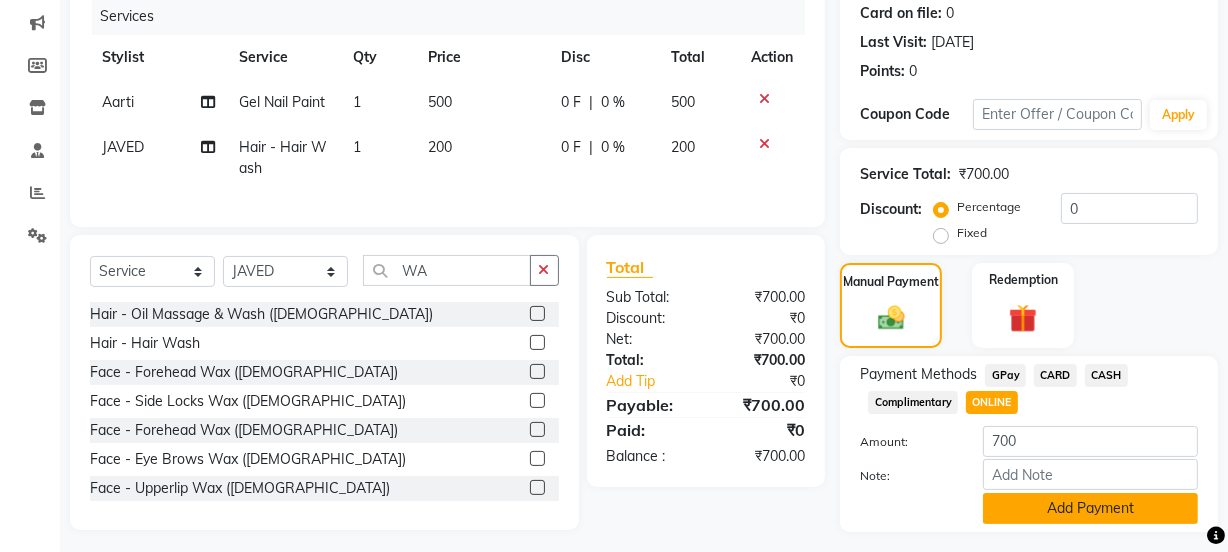drag, startPoint x: 1089, startPoint y: 501, endPoint x: 1102, endPoint y: 513, distance: 17.691807 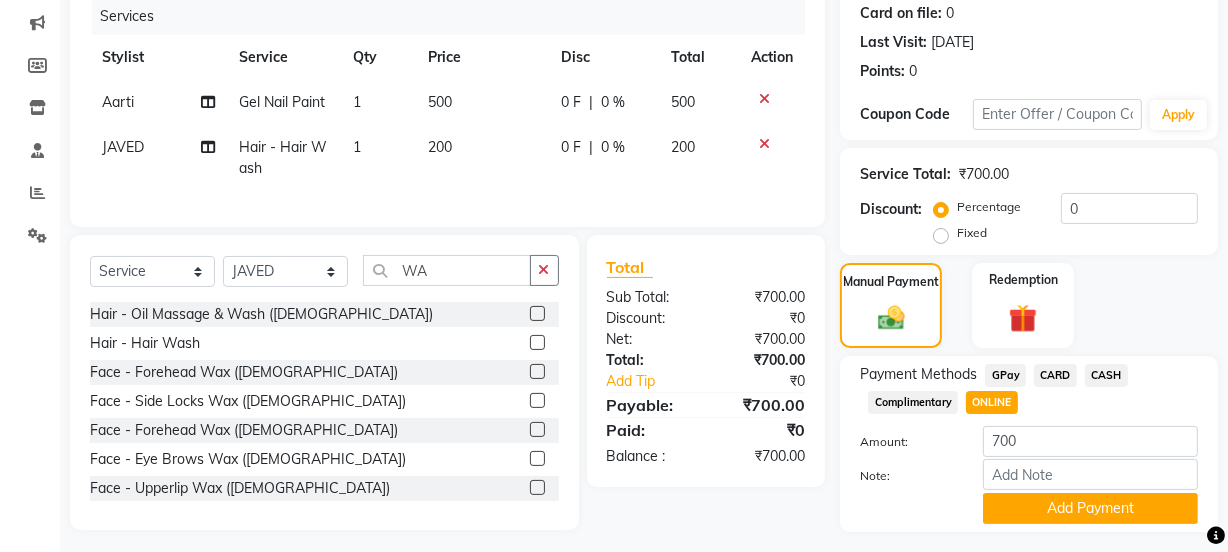 drag, startPoint x: 1107, startPoint y: 519, endPoint x: 1194, endPoint y: 316, distance: 220.85742 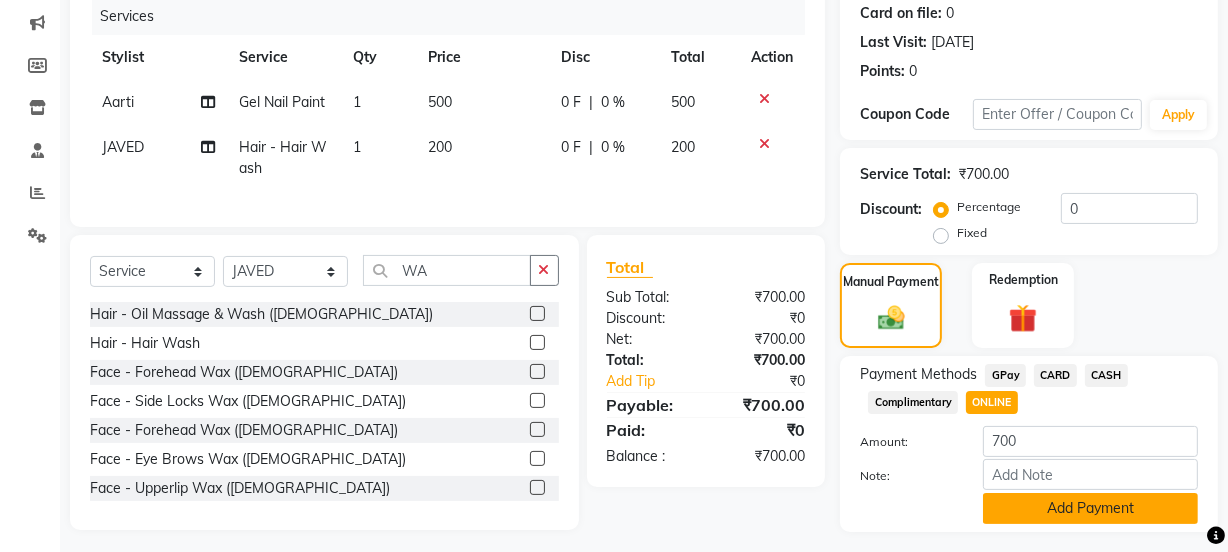 click on "Add Payment" 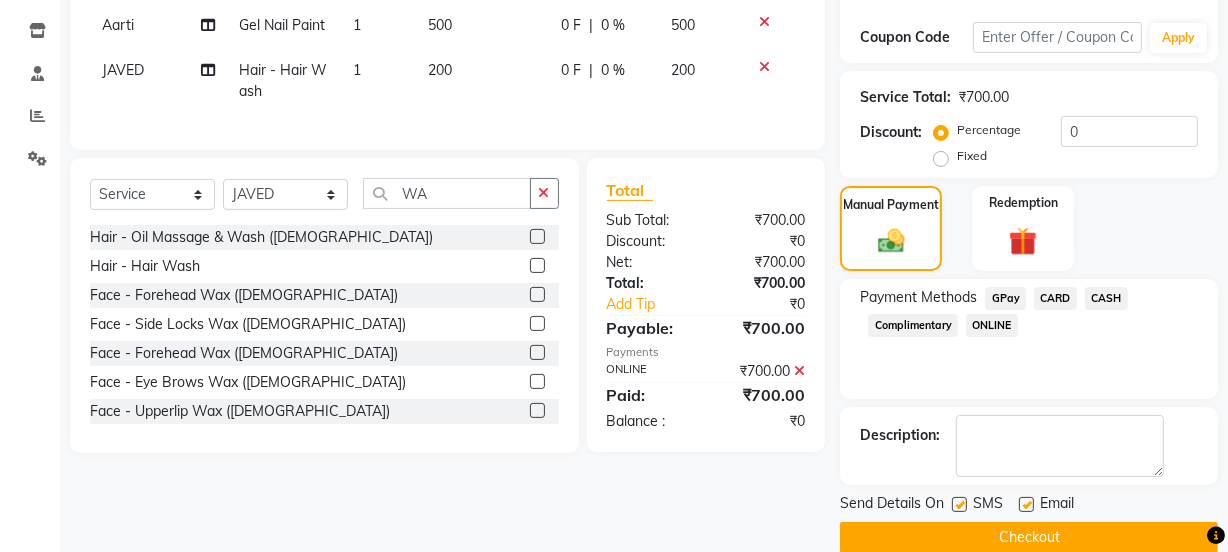 scroll, scrollTop: 357, scrollLeft: 0, axis: vertical 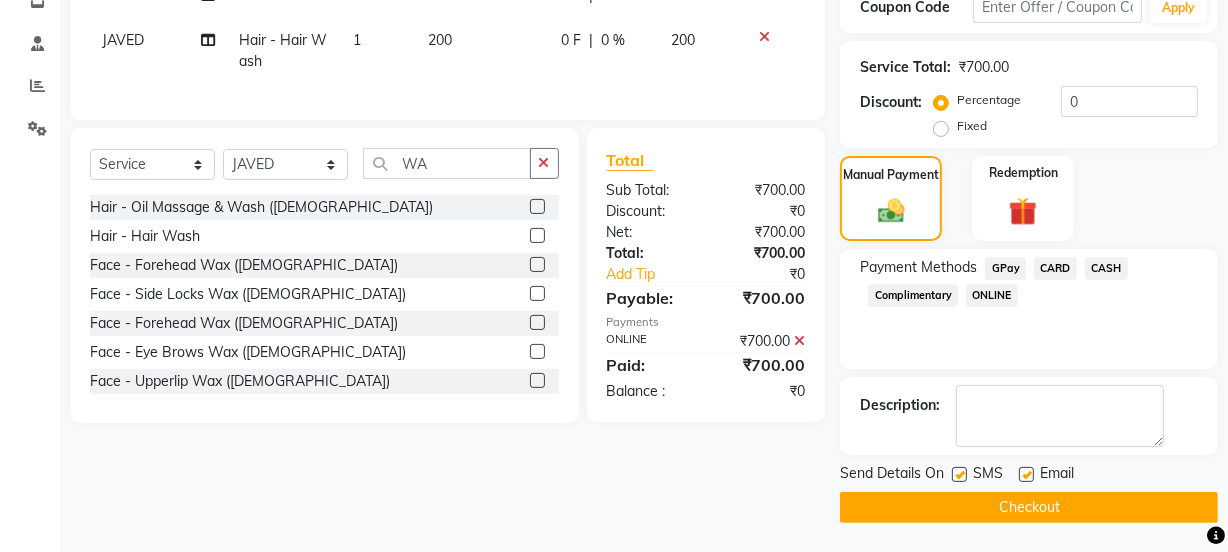 drag, startPoint x: 1135, startPoint y: 499, endPoint x: 1196, endPoint y: 506, distance: 61.400326 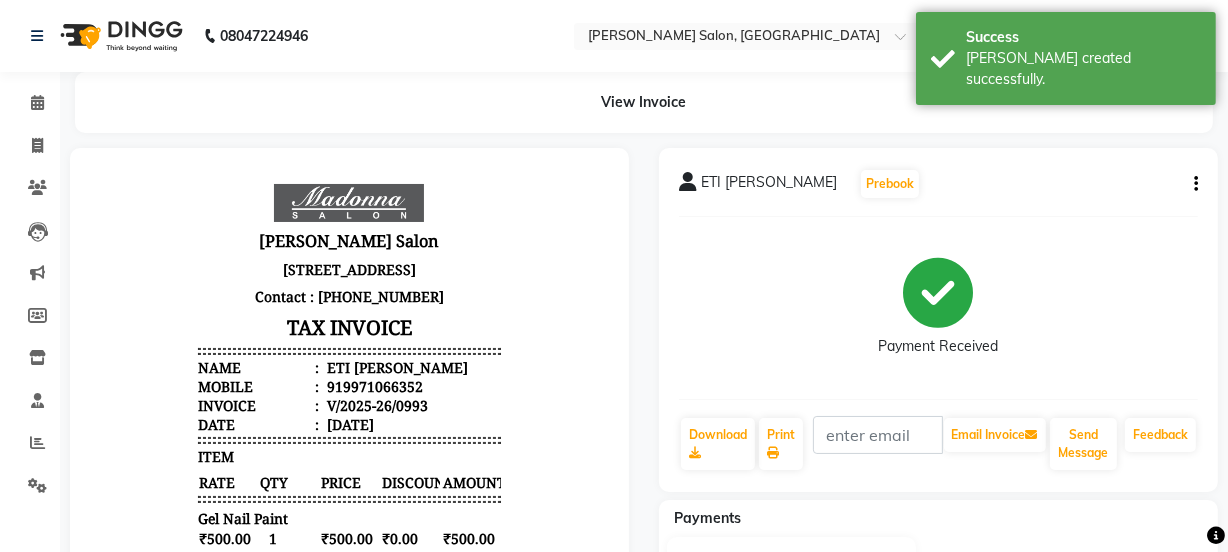 scroll, scrollTop: 0, scrollLeft: 0, axis: both 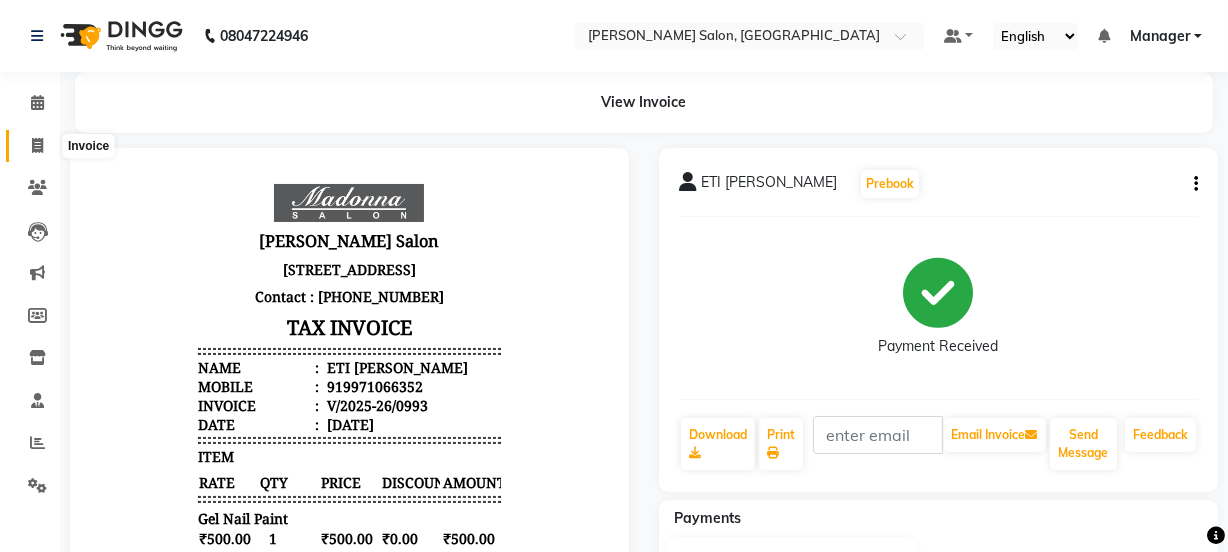 click 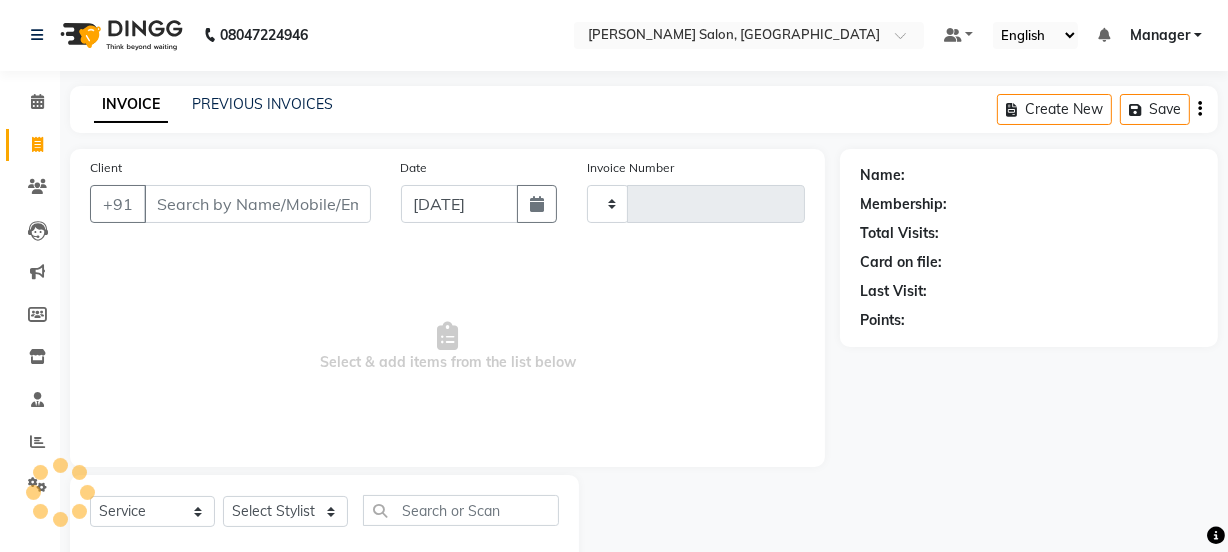 type on "0994" 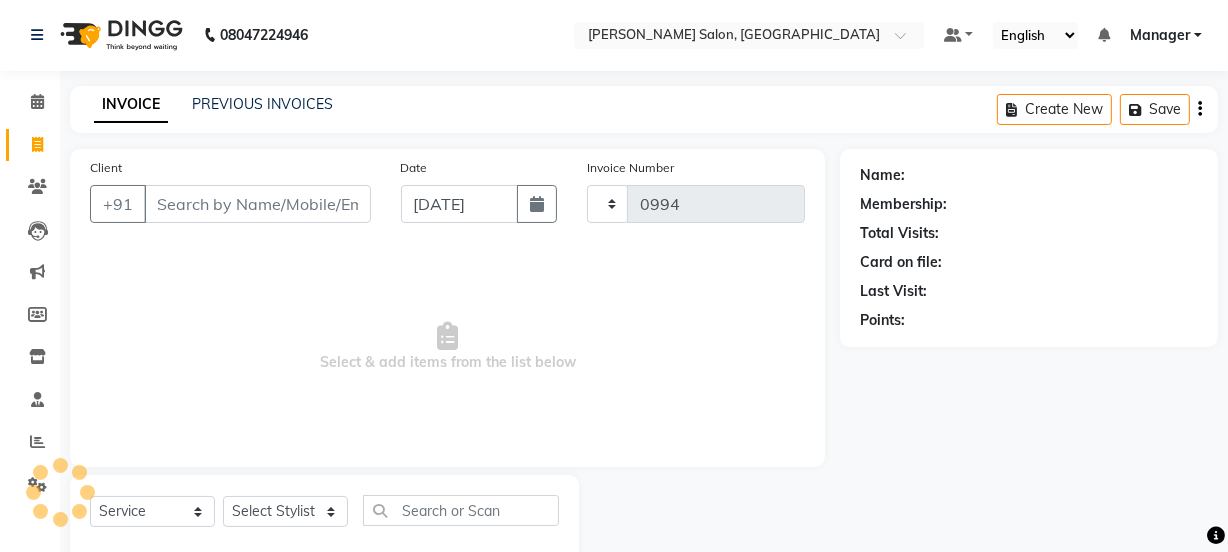 select on "7672" 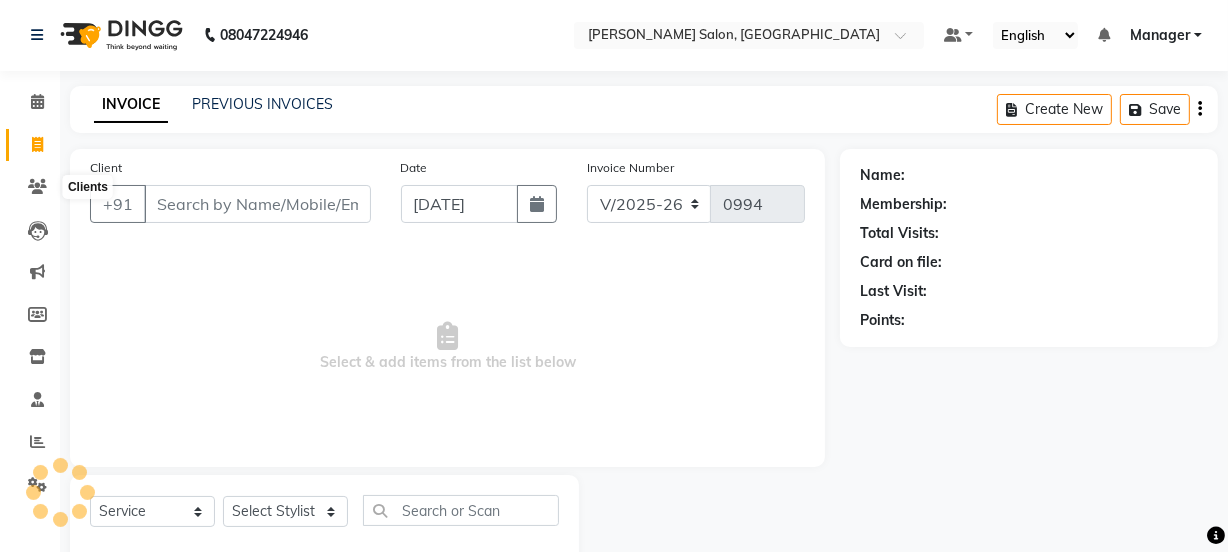 scroll, scrollTop: 50, scrollLeft: 0, axis: vertical 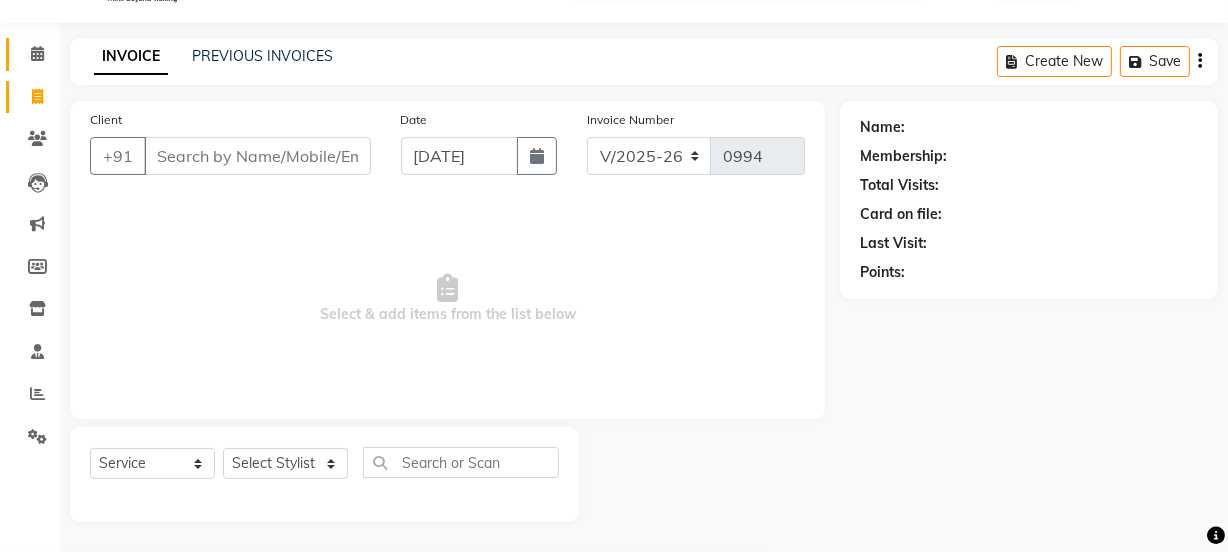 click 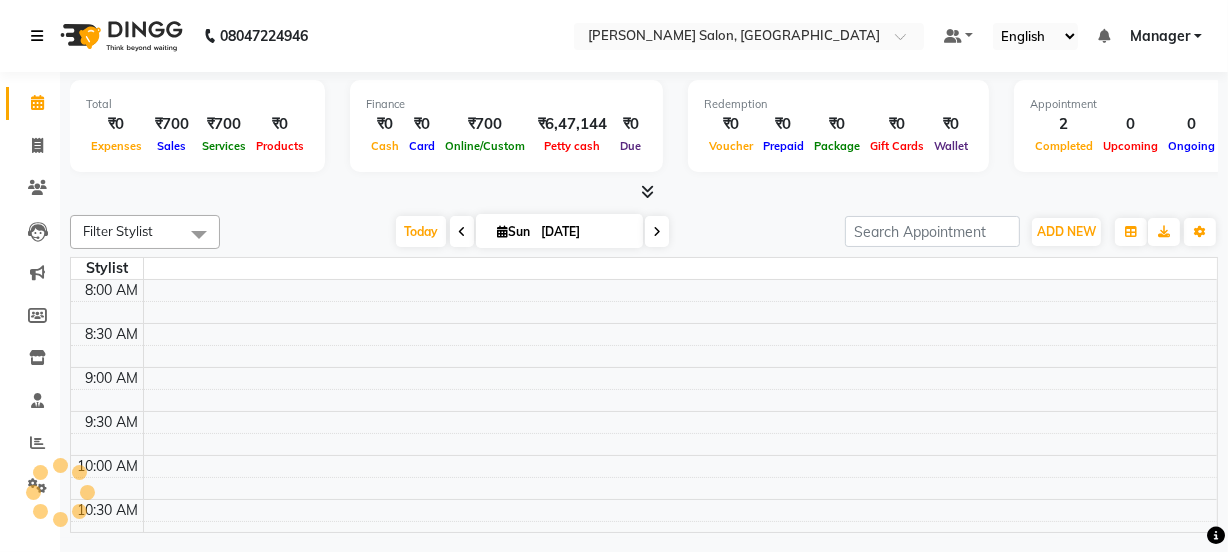 scroll, scrollTop: 0, scrollLeft: 0, axis: both 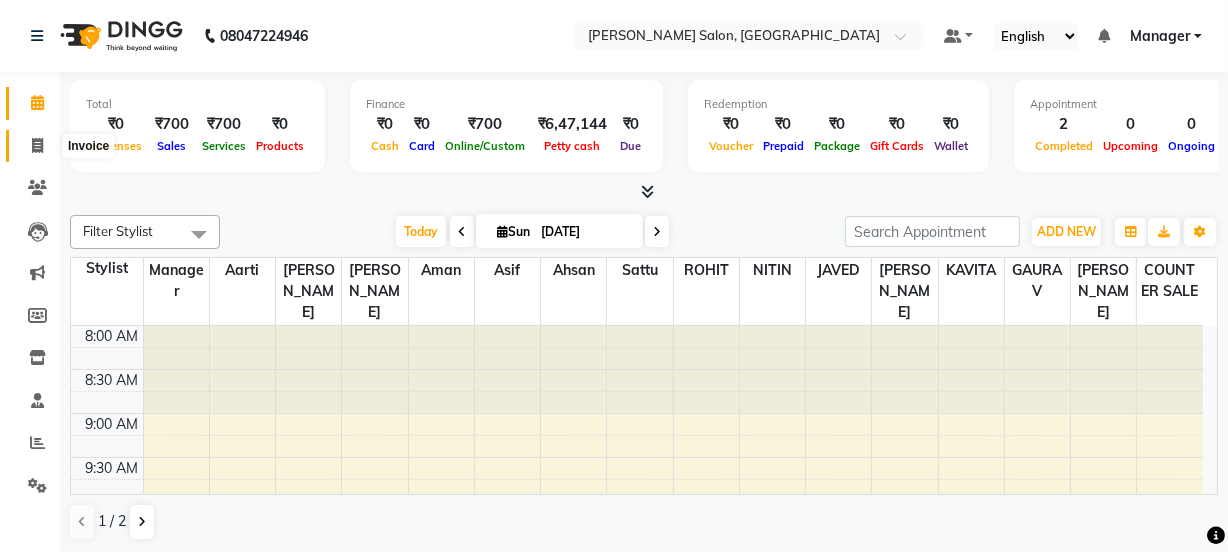 click 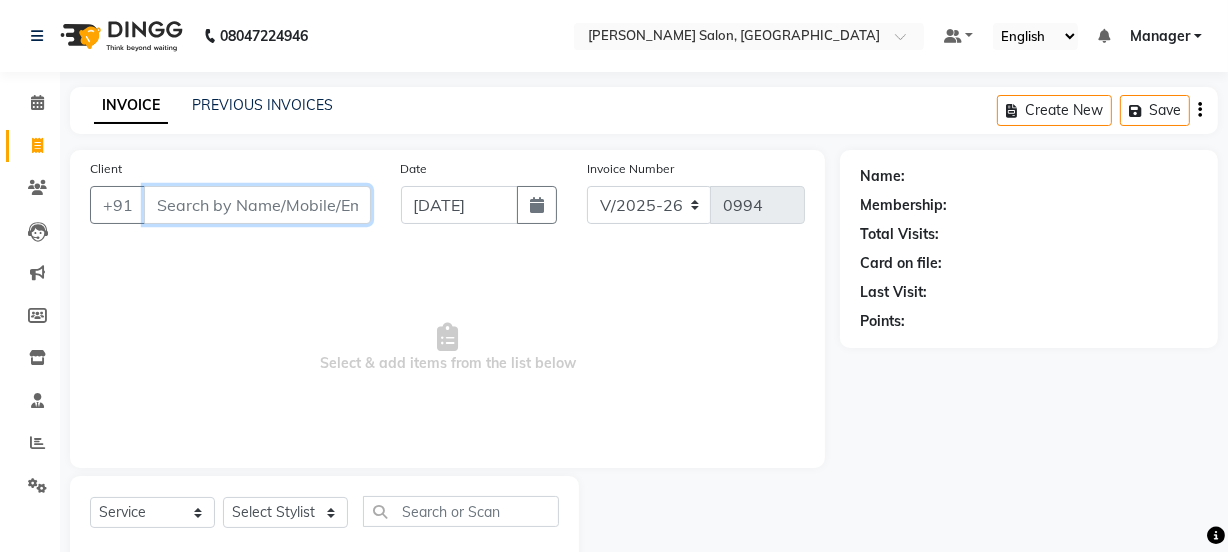click on "Client" at bounding box center [257, 205] 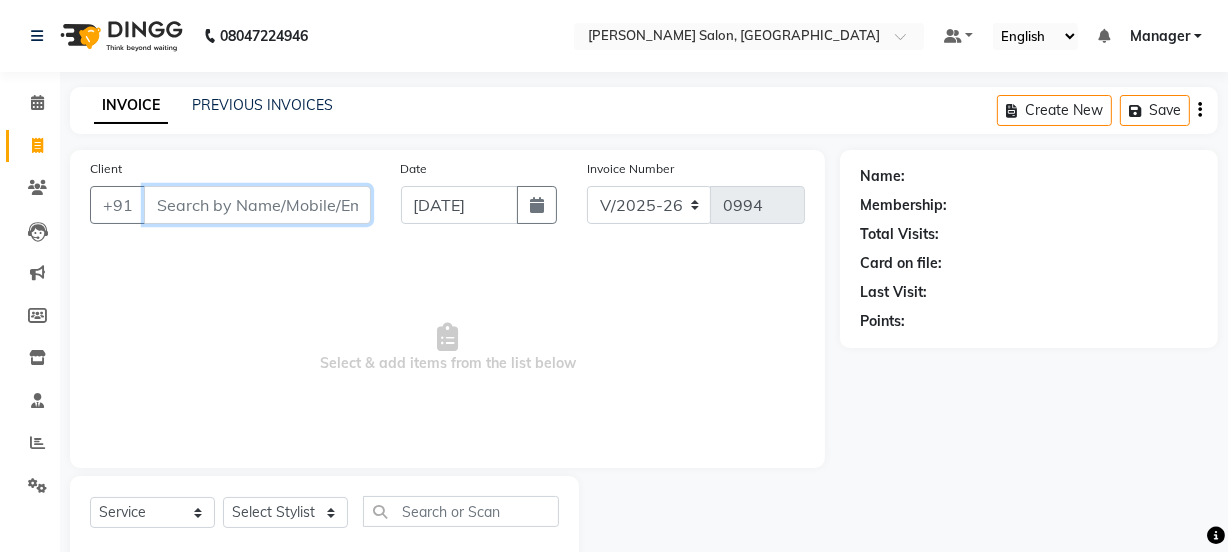 click on "Client" at bounding box center [257, 205] 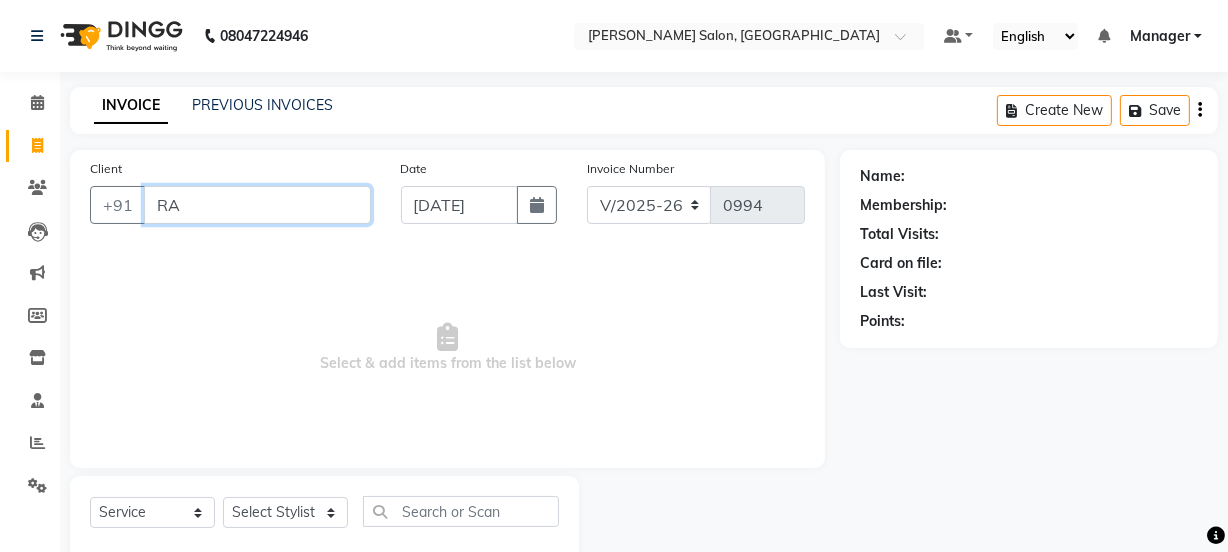 type on "R" 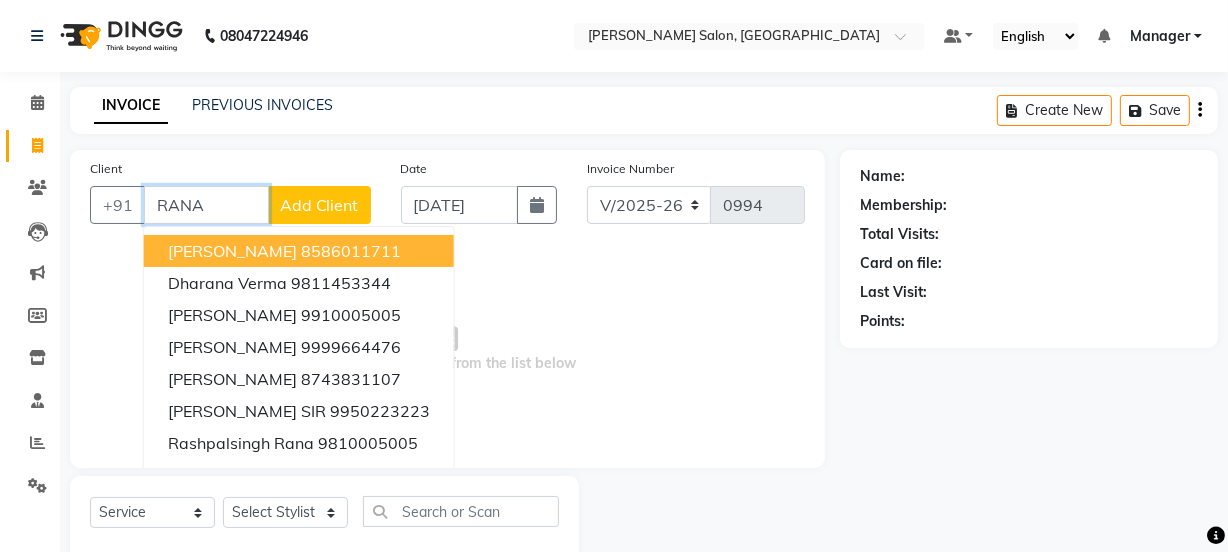 click on "RANA" at bounding box center [206, 205] 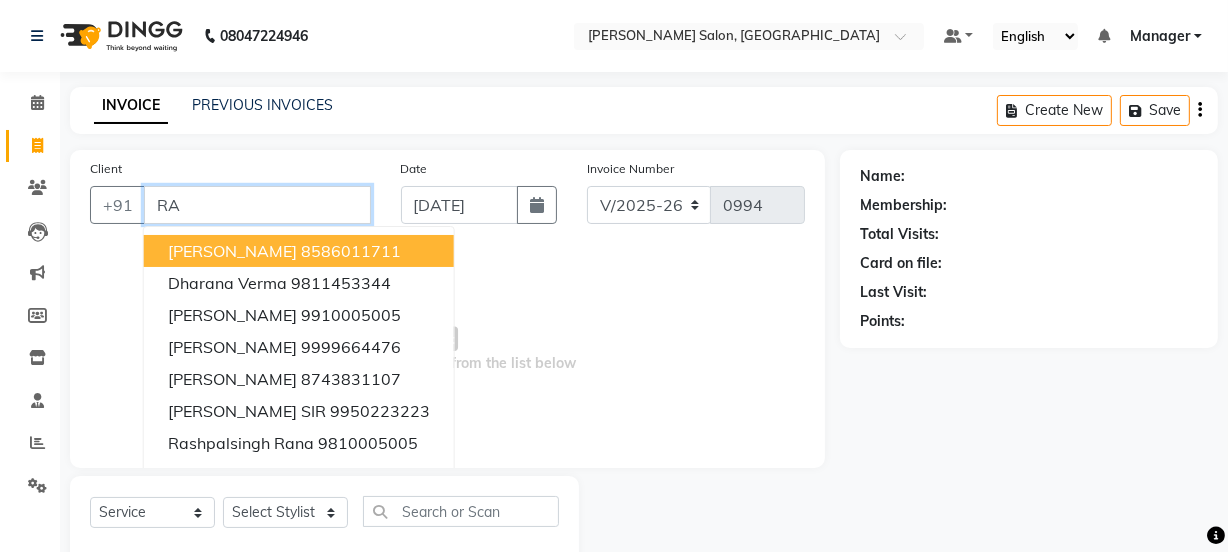 type on "R" 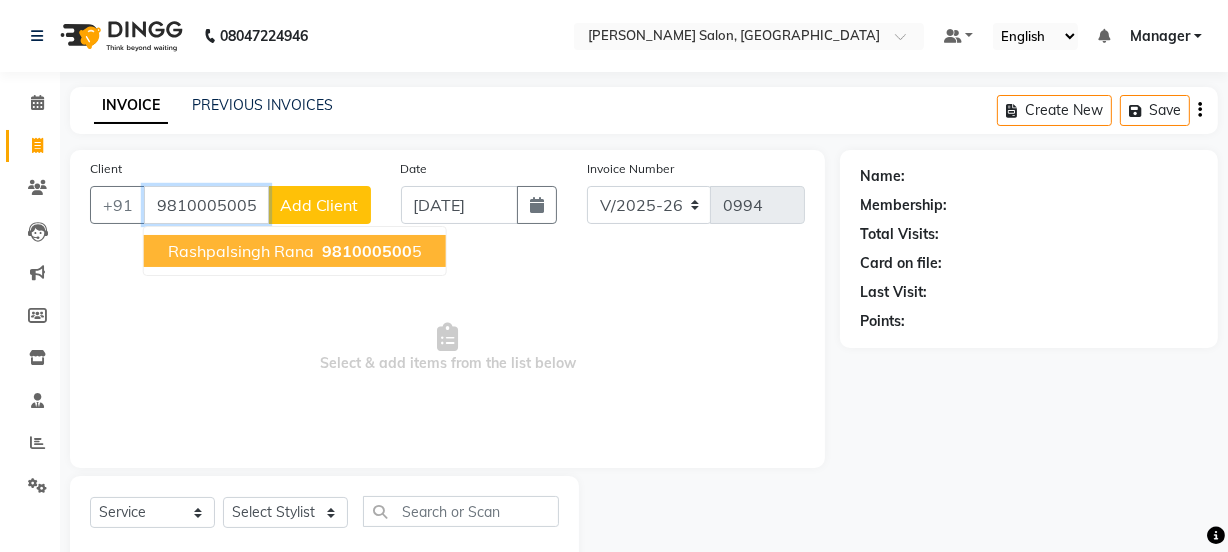 type on "9810005005" 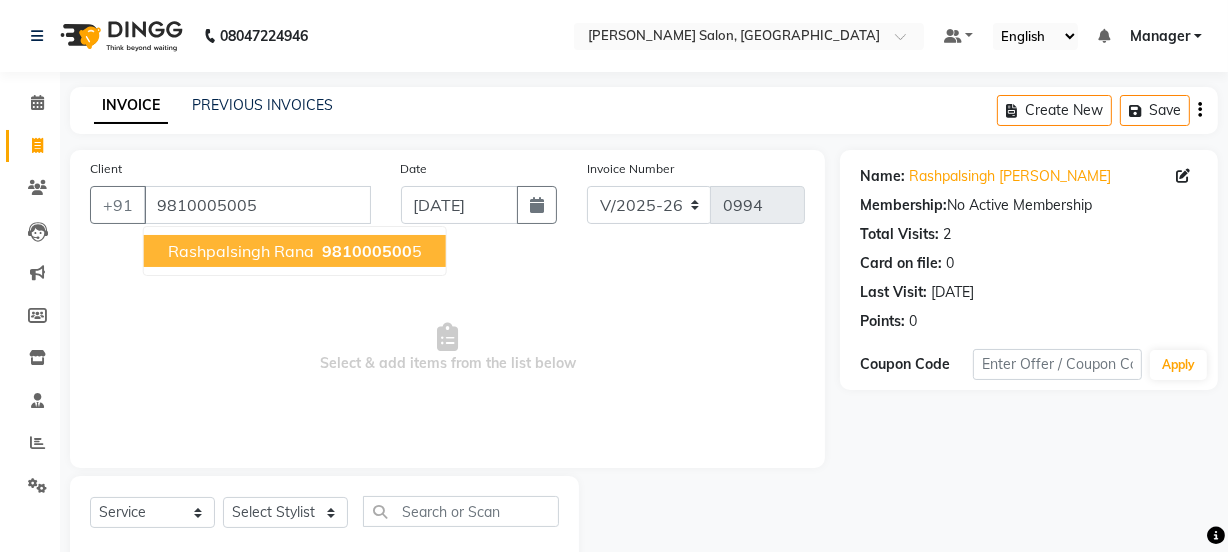 click on "rashpalsingh rana" at bounding box center (241, 251) 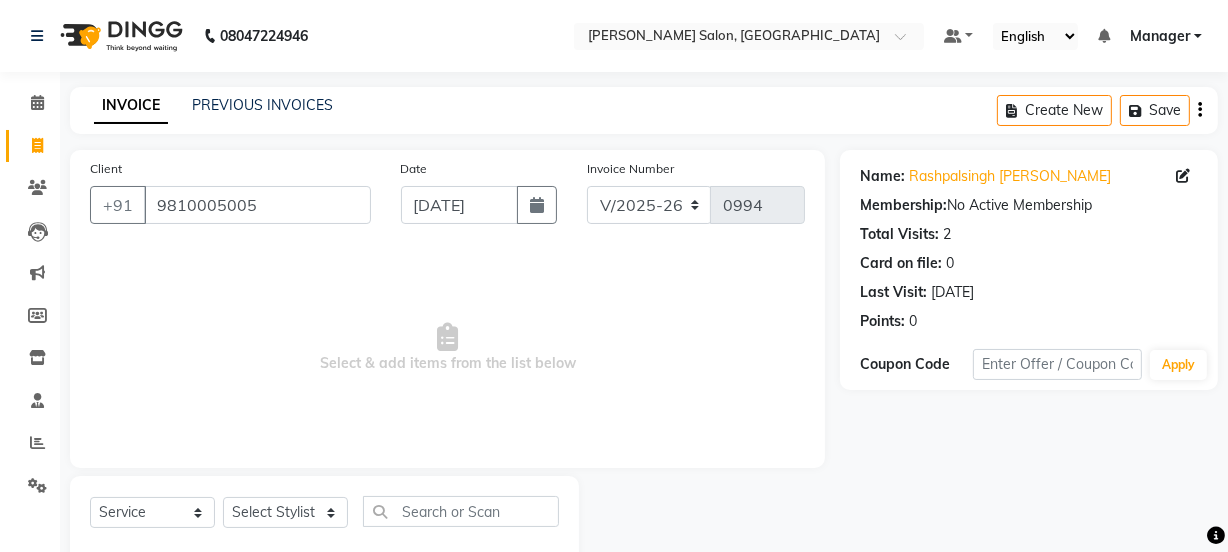 scroll, scrollTop: 50, scrollLeft: 0, axis: vertical 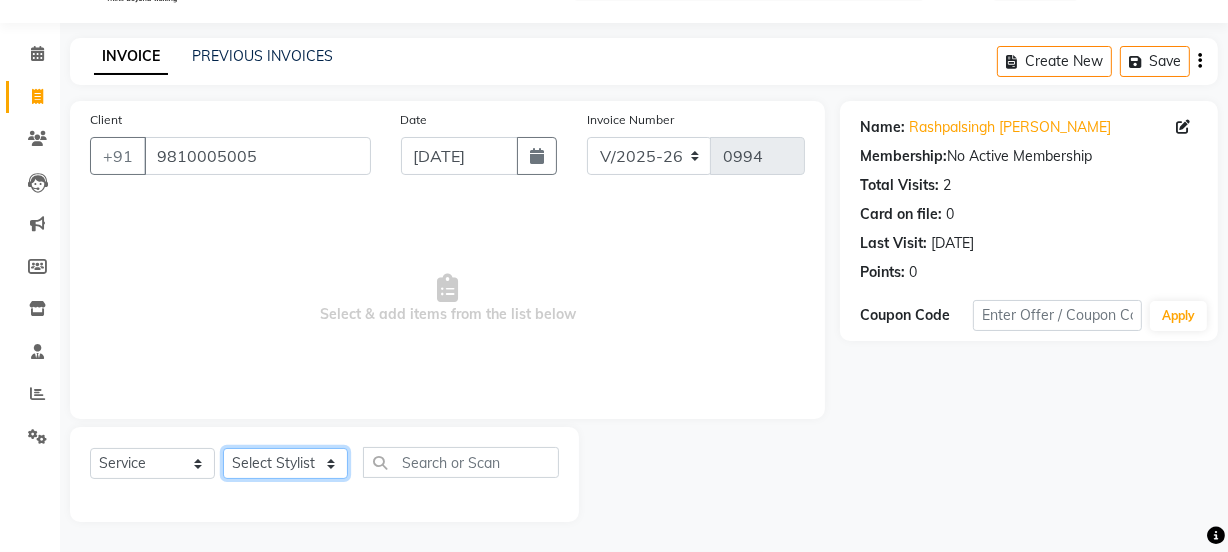 click on "Select Stylist [PERSON_NAME] [PERSON_NAME] COUNTER SALE [PERSON_NAME] [PERSON_NAME] KAVITA Manager NITIN [PERSON_NAME] [PERSON_NAME] Sattu VISHAL" 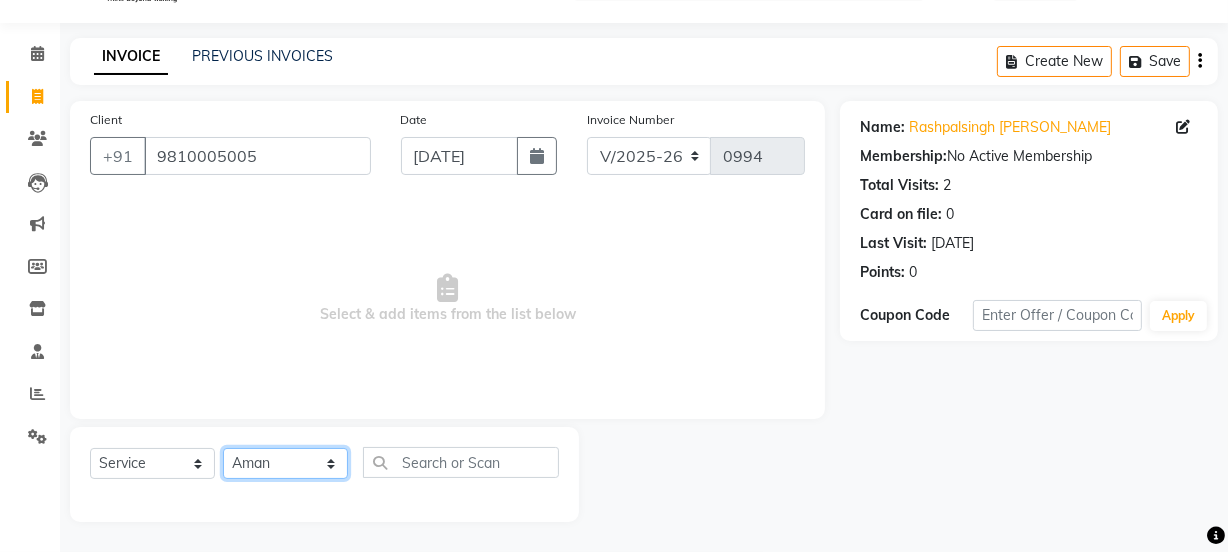 click on "Select Stylist [PERSON_NAME] [PERSON_NAME] COUNTER SALE [PERSON_NAME] [PERSON_NAME] KAVITA Manager NITIN [PERSON_NAME] [PERSON_NAME] Sattu VISHAL" 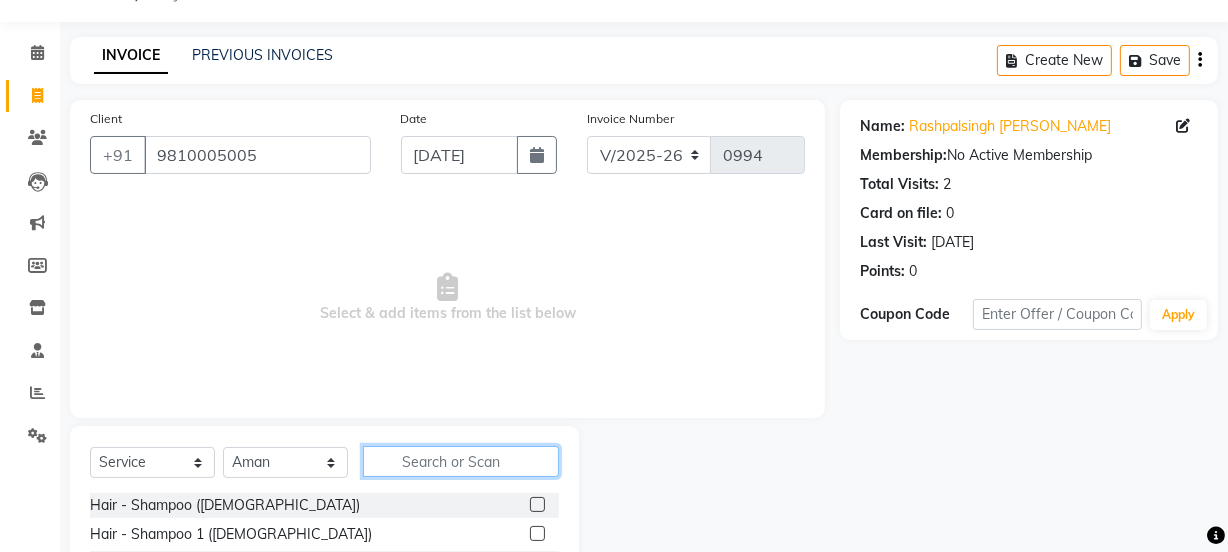 click 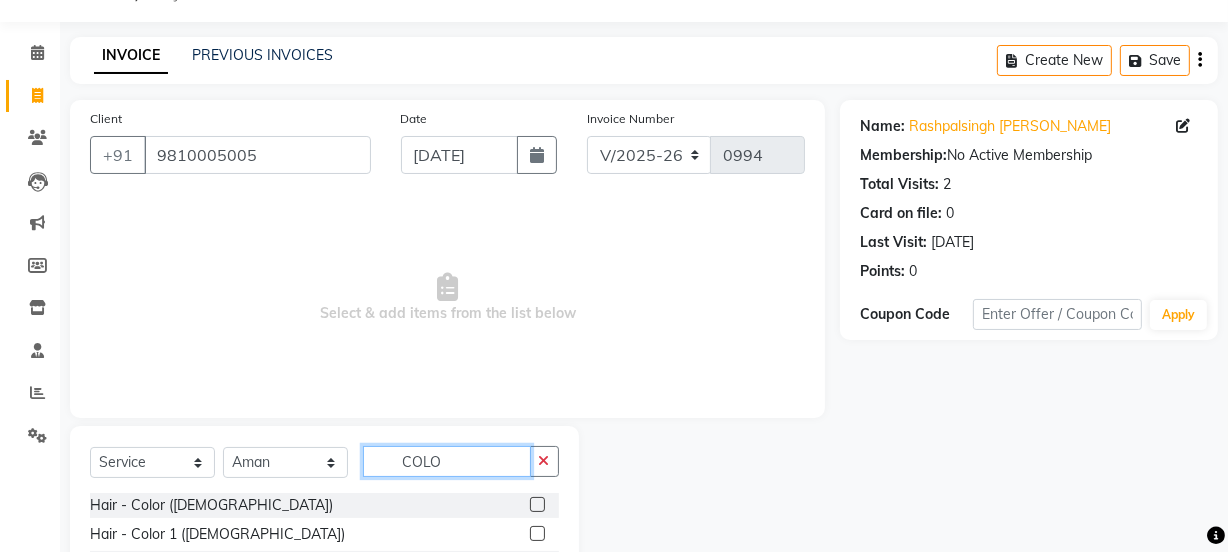 type on "COLO" 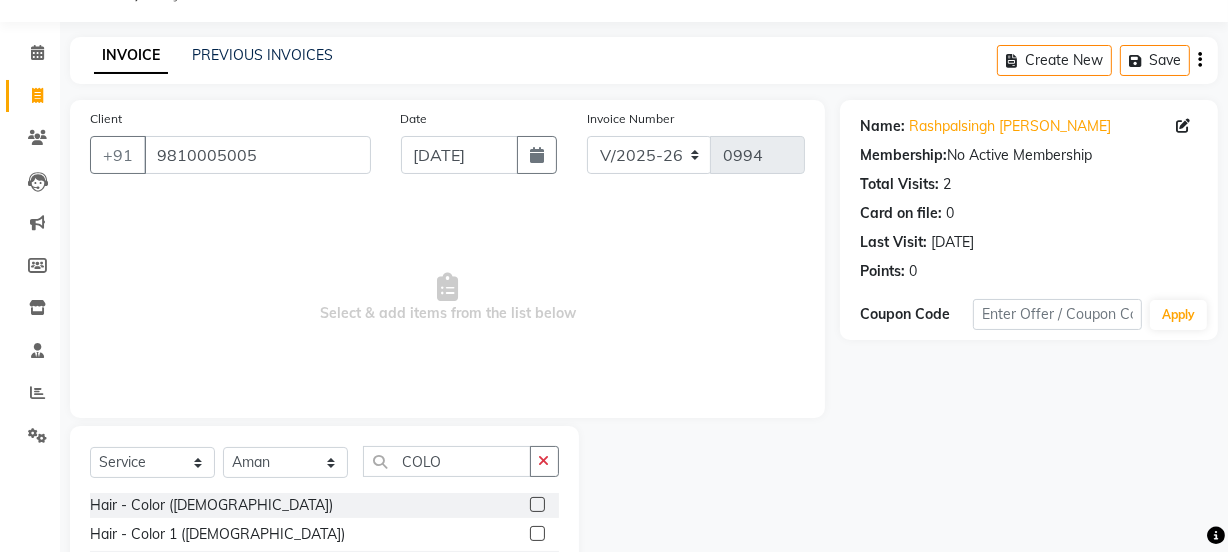 click 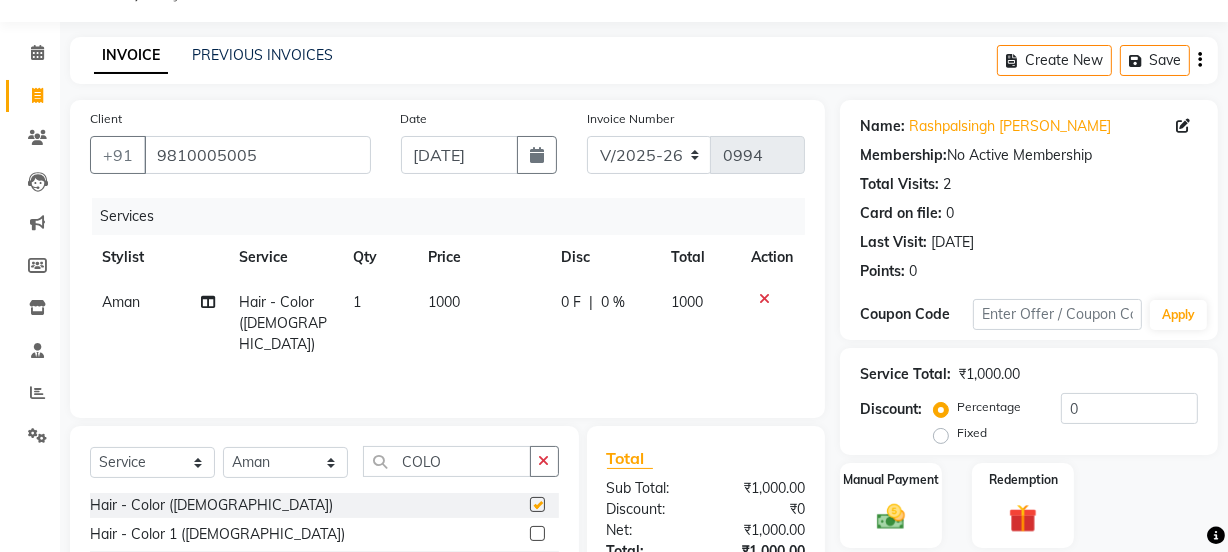 checkbox on "false" 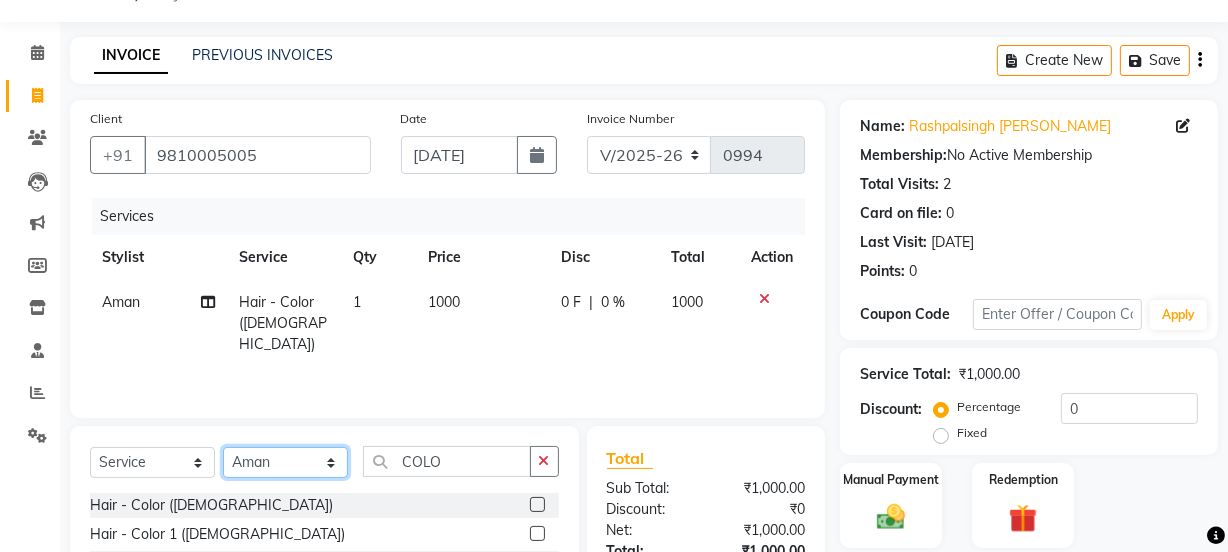 click on "Select Stylist [PERSON_NAME] [PERSON_NAME] COUNTER SALE [PERSON_NAME] [PERSON_NAME] KAVITA Manager NITIN [PERSON_NAME] [PERSON_NAME] Sattu VISHAL" 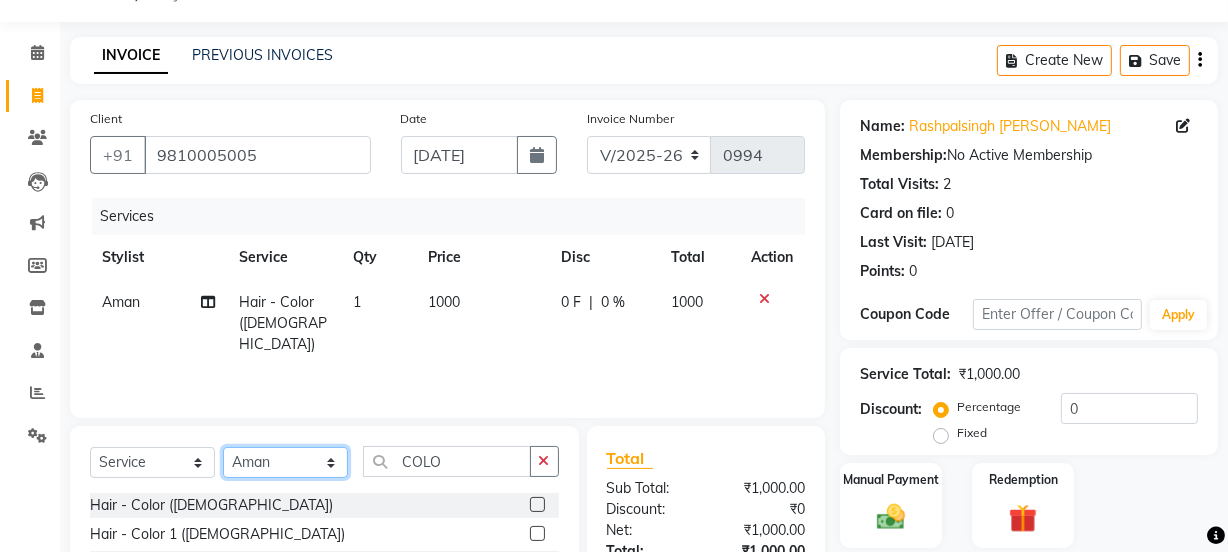 select on "68888" 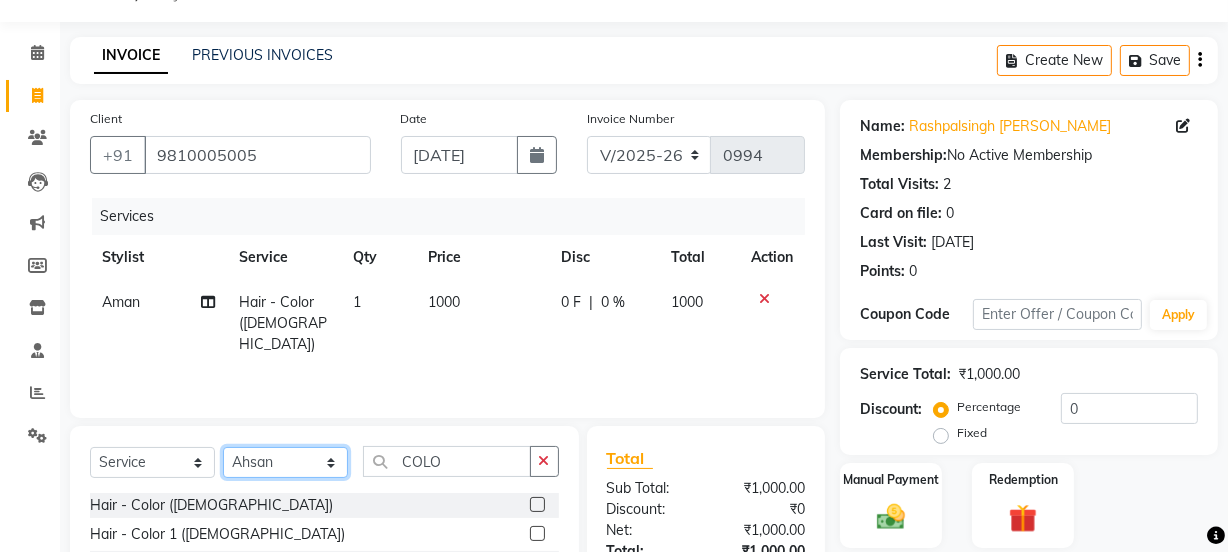 click on "Select Stylist [PERSON_NAME] [PERSON_NAME] COUNTER SALE [PERSON_NAME] [PERSON_NAME] KAVITA Manager NITIN [PERSON_NAME] [PERSON_NAME] Sattu VISHAL" 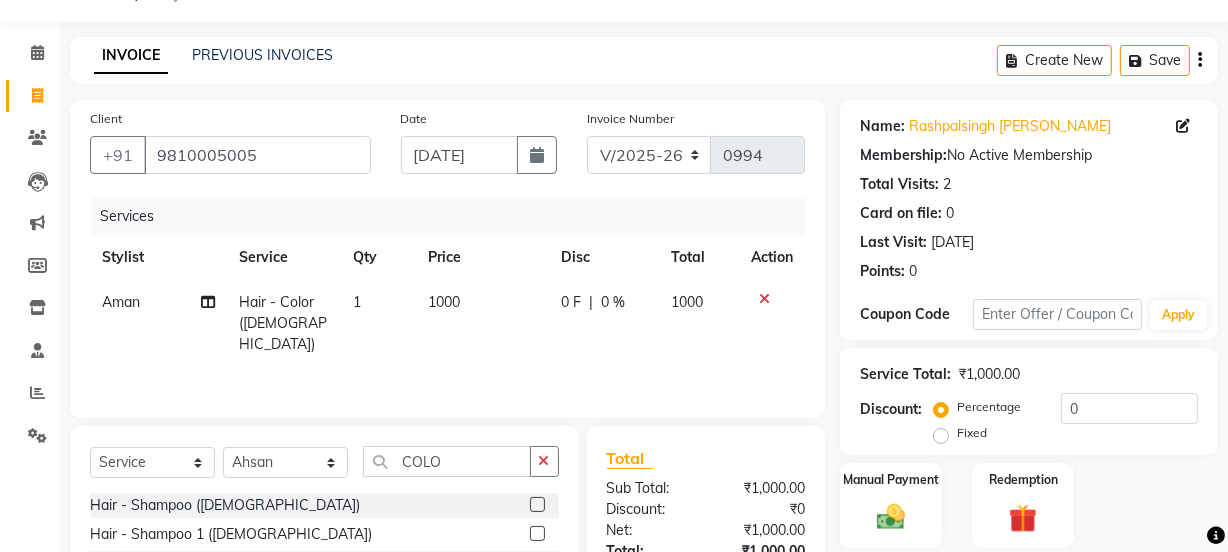 click on "Select  Service  Product  Membership  Package Voucher Prepaid Gift Card  Select Stylist [PERSON_NAME] [PERSON_NAME] COUNTER SALE GAURAV [PERSON_NAME] [PERSON_NAME] KAVITA Manager NITIN [PERSON_NAME] [PERSON_NAME] Sattu VISHAL COLO Hair - Shampoo ([DEMOGRAPHIC_DATA])  Hair - Shampoo 1 ([DEMOGRAPHIC_DATA])  Hair - Conditioner ([DEMOGRAPHIC_DATA])  Hair - Conditioner 1 ([DEMOGRAPHIC_DATA])  Hair - Tonsure ([DEMOGRAPHIC_DATA])  Hair - Haircut ([DEMOGRAPHIC_DATA])  Hair - Child Haircut ([DEMOGRAPHIC_DATA])  Hair - [PERSON_NAME] Styling ([DEMOGRAPHIC_DATA])  Hair - Shave ([DEMOGRAPHIC_DATA])  Hair - Oil Massage ([DEMOGRAPHIC_DATA])  Hair - Plex Treatment ([DEMOGRAPHIC_DATA])  Hair - Hair Spa ([DEMOGRAPHIC_DATA])  Hair - Hair Spa 1 ([DEMOGRAPHIC_DATA])  Hair - Hair Spa 2 ([DEMOGRAPHIC_DATA])  Hair - Color ([DEMOGRAPHIC_DATA])  Hair - Color 1 ([DEMOGRAPHIC_DATA])  Hair - [PERSON_NAME] Color ([DEMOGRAPHIC_DATA])  Hair - Highlights ([DEMOGRAPHIC_DATA])  Hair - Rebonding ([DEMOGRAPHIC_DATA])  Hair - Smoothening ([DEMOGRAPHIC_DATA])  Hair - Keratin ([DEMOGRAPHIC_DATA])  Hair - [MEDICAL_DATA] ([DEMOGRAPHIC_DATA])  Hair - Perming ([DEMOGRAPHIC_DATA])  Hair - Shampoo ([DEMOGRAPHIC_DATA])  Hair - Shampoo 1 ([DEMOGRAPHIC_DATA])  Hair - Conditoner ([DEMOGRAPHIC_DATA])  Hair - Conditoner 1 ([DEMOGRAPHIC_DATA])  Hair - Haircut ([DEMOGRAPHIC_DATA])  Hair - Child Haircut ([DEMOGRAPHIC_DATA])  Hair - Blowdry ([DEMOGRAPHIC_DATA])  Hair - Change Of Style ([DEMOGRAPHIC_DATA])" 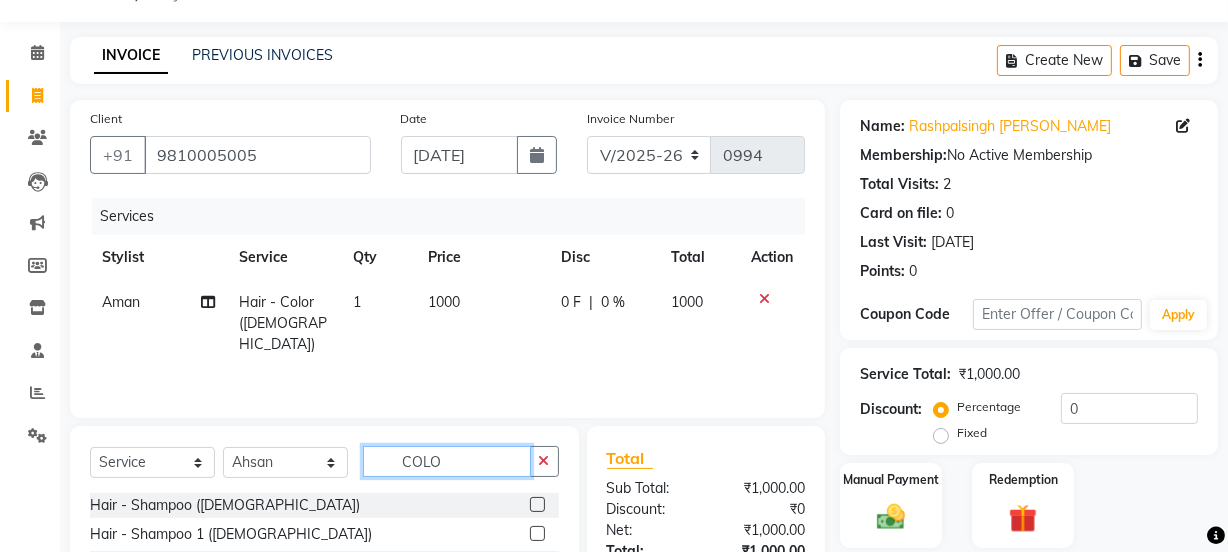 click on "COLO" 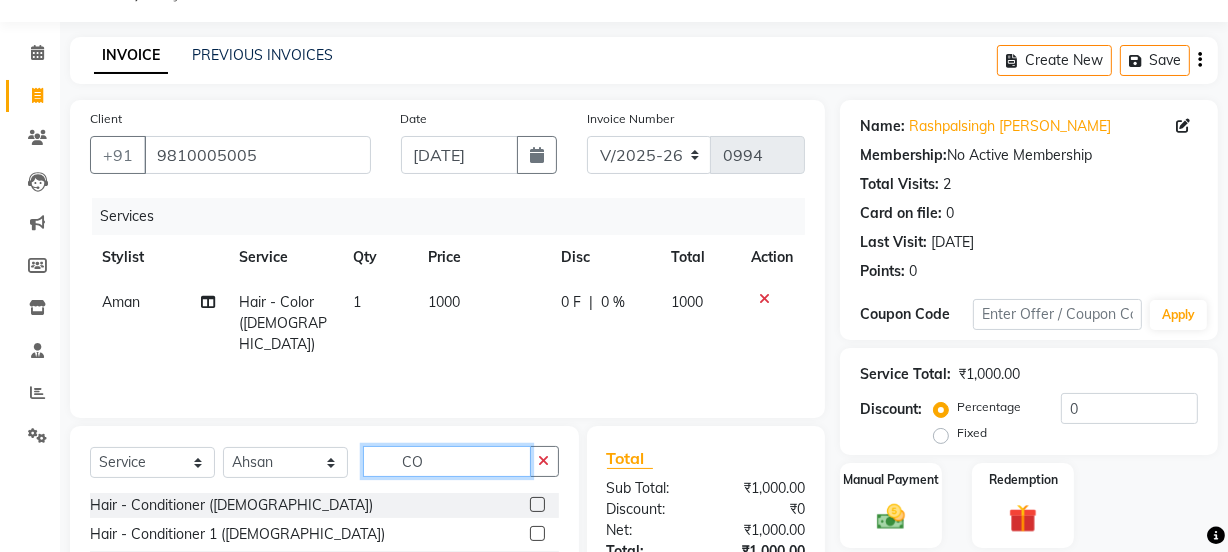 type on "C" 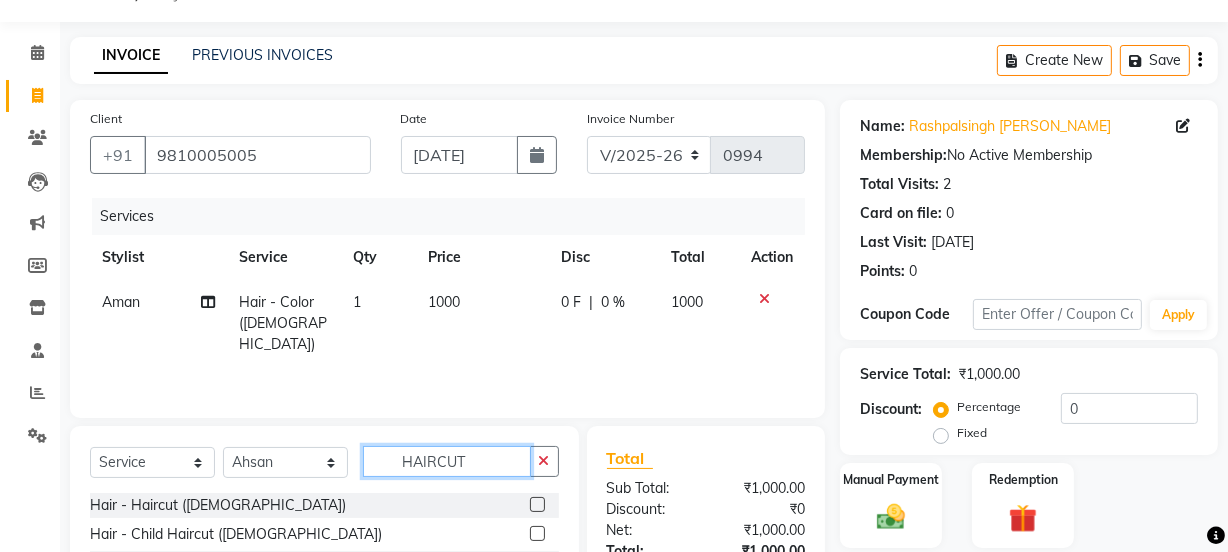 type on "HAIRCUT" 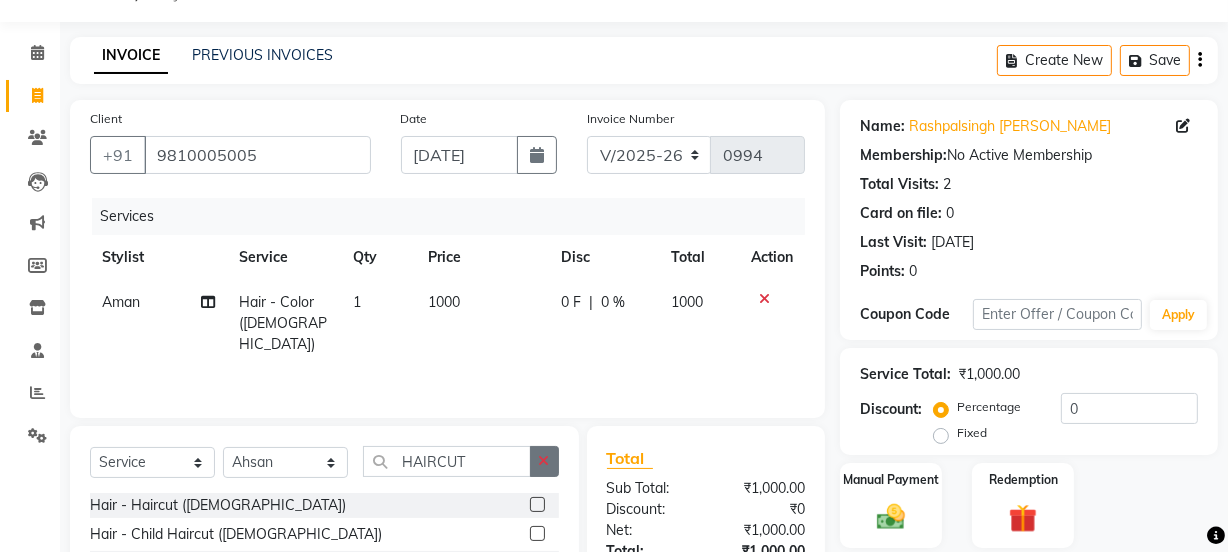 click 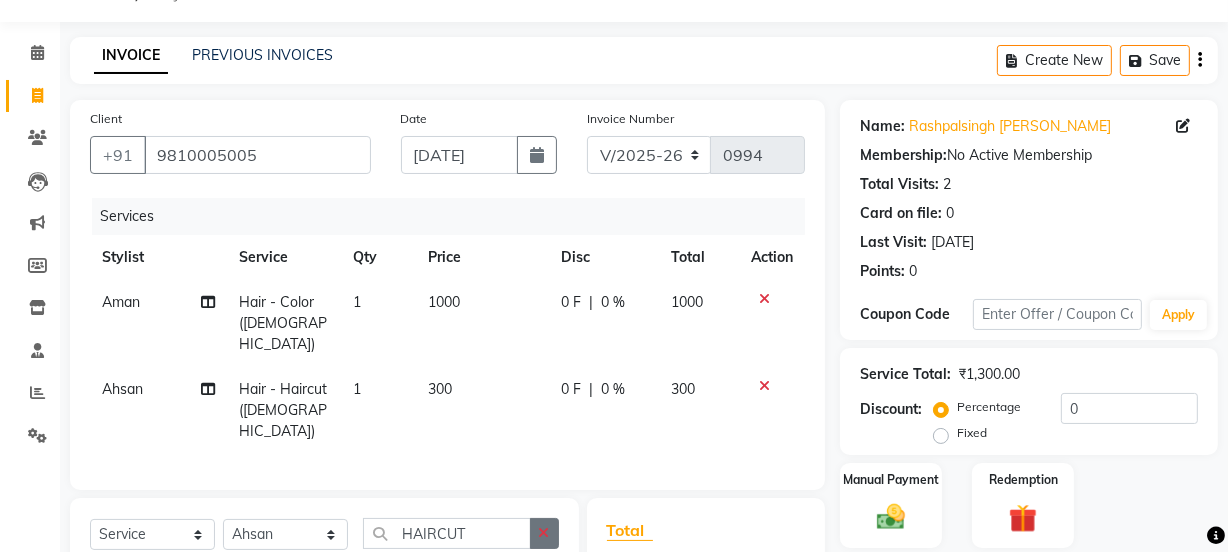 checkbox on "false" 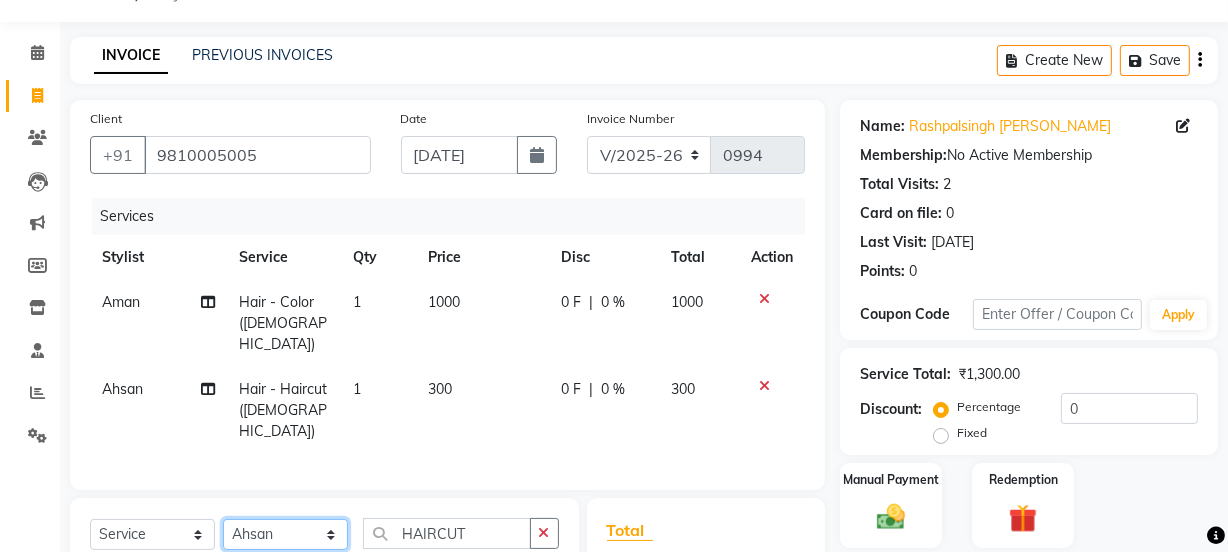click on "Select Stylist [PERSON_NAME] [PERSON_NAME] COUNTER SALE [PERSON_NAME] [PERSON_NAME] KAVITA Manager NITIN [PERSON_NAME] [PERSON_NAME] Sattu VISHAL" 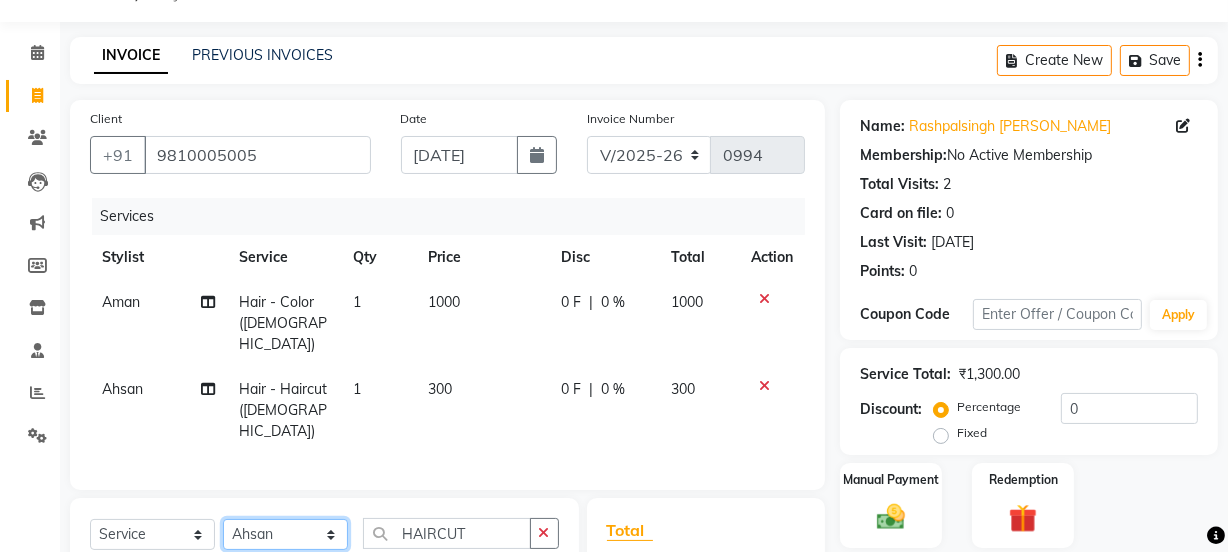 select on "68885" 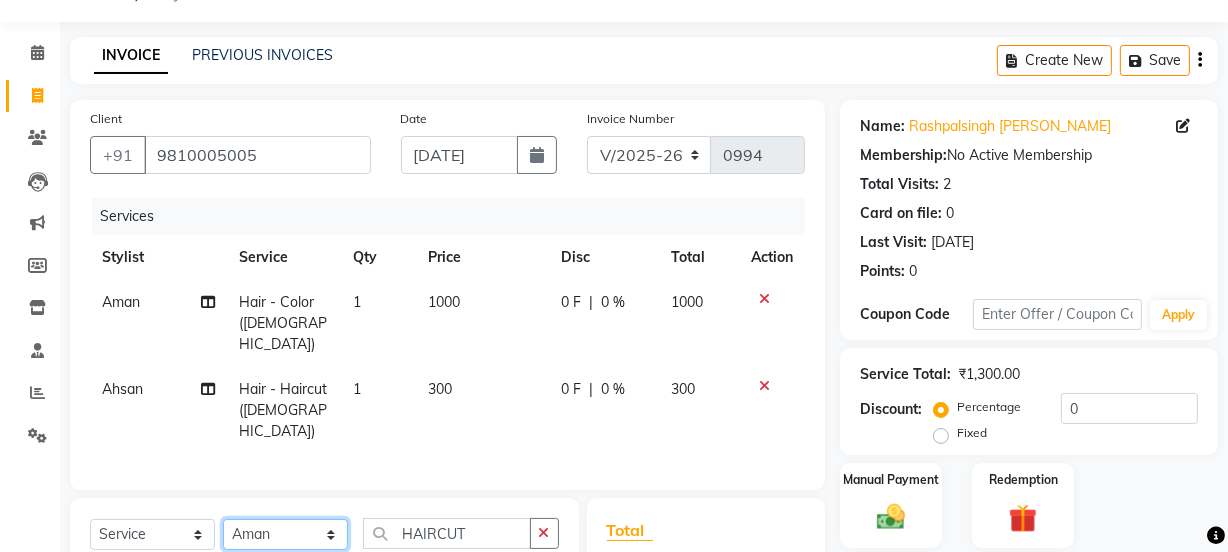 click on "Select Stylist [PERSON_NAME] [PERSON_NAME] COUNTER SALE [PERSON_NAME] [PERSON_NAME] KAVITA Manager NITIN [PERSON_NAME] [PERSON_NAME] Sattu VISHAL" 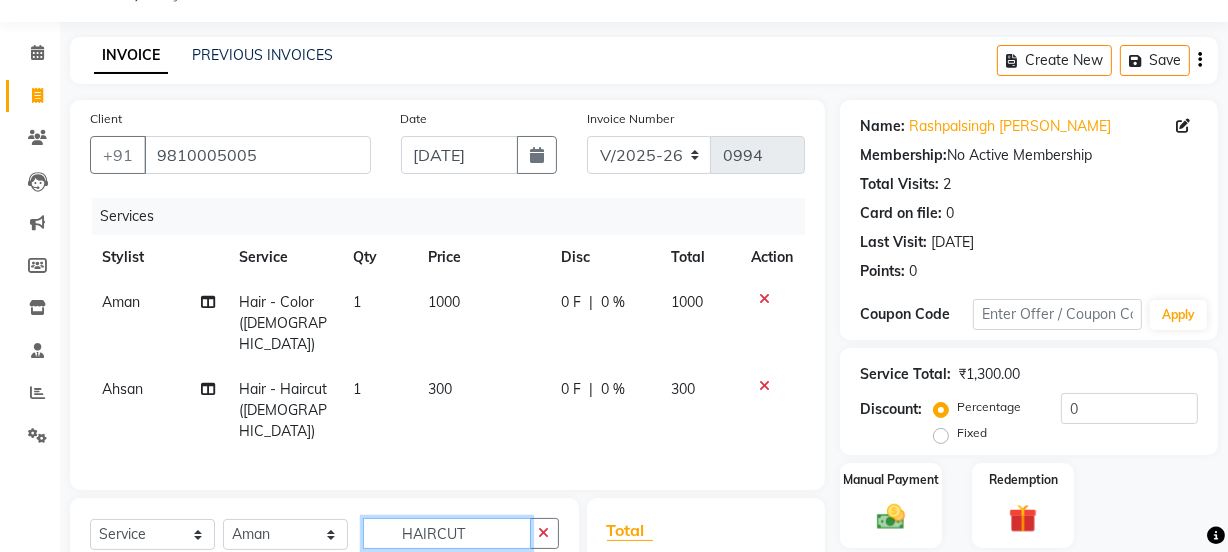 click on "HAIRCUT" 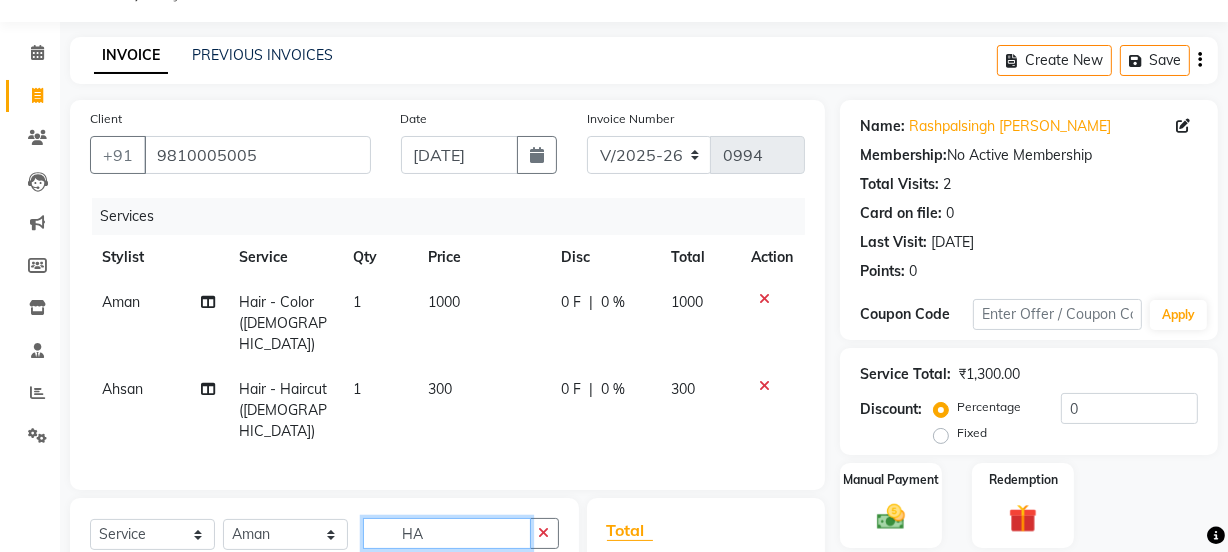 type on "H" 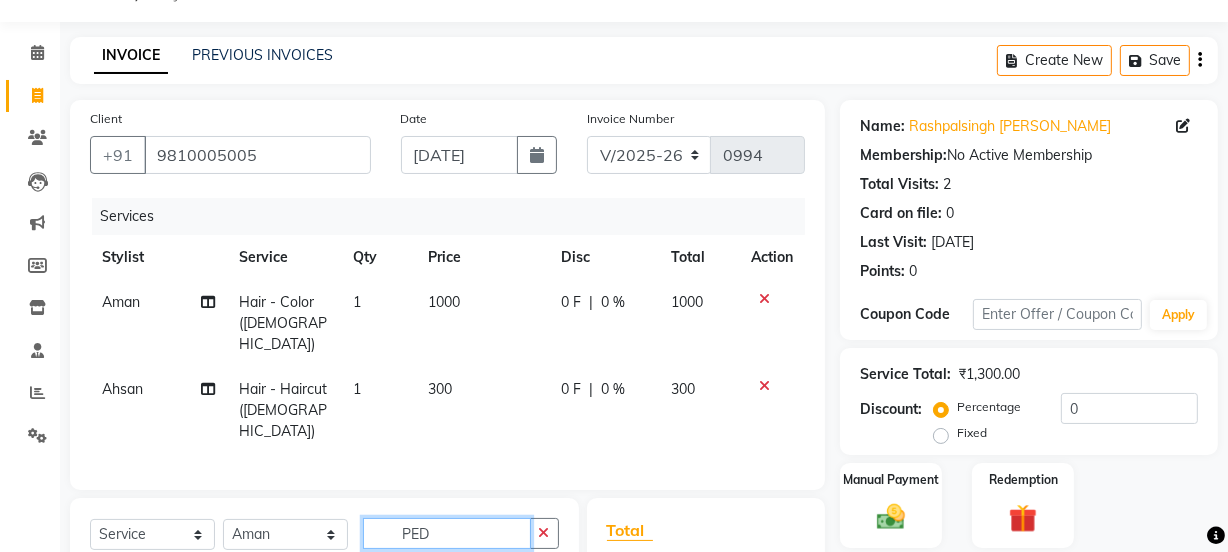 type on "PED" 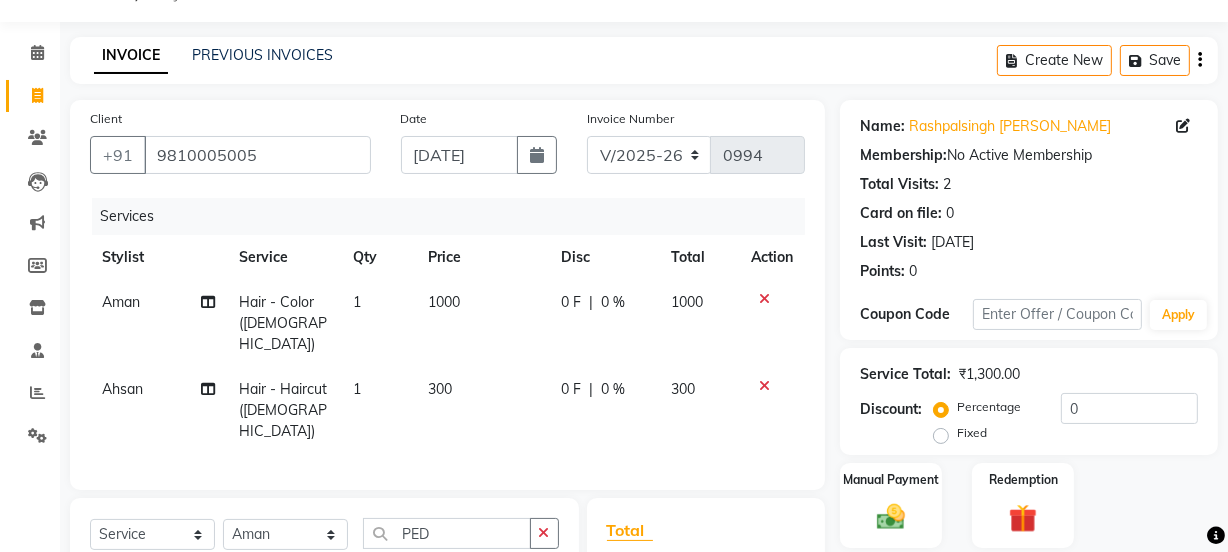click 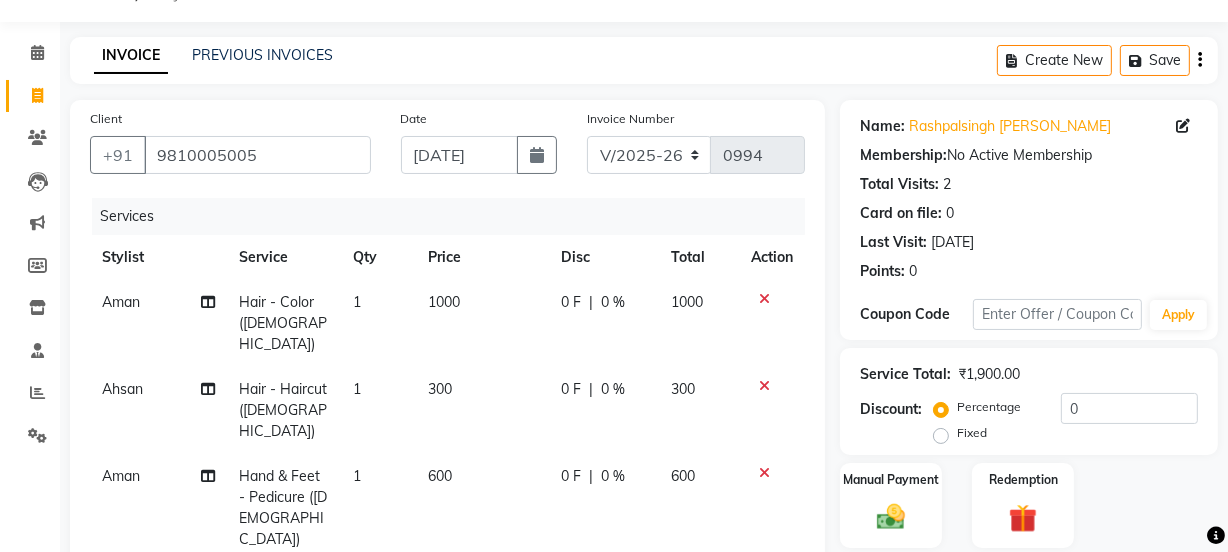 checkbox on "false" 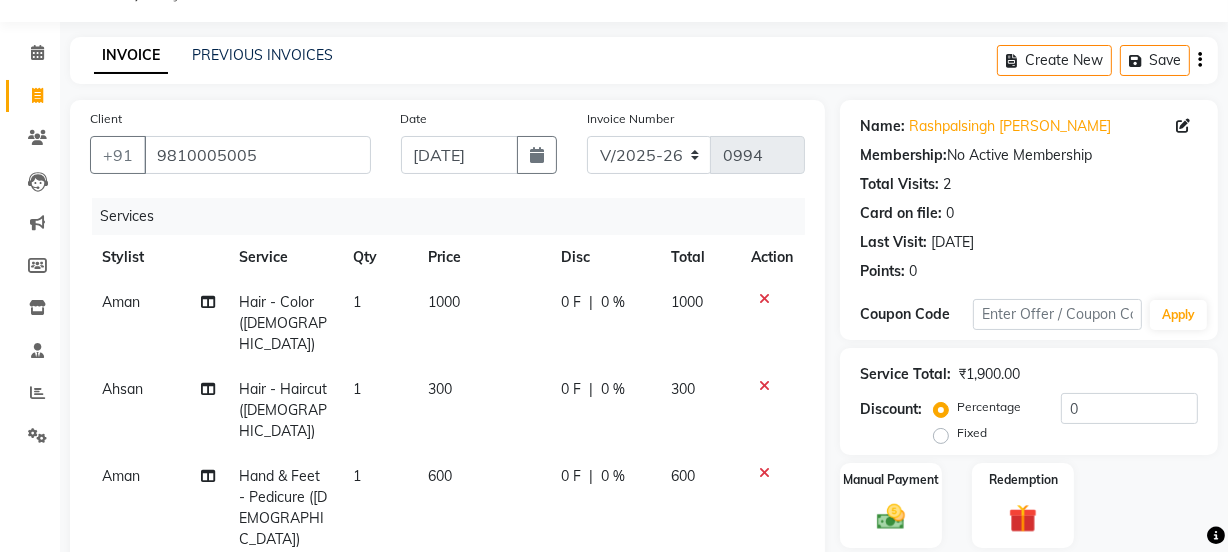 scroll, scrollTop: 380, scrollLeft: 0, axis: vertical 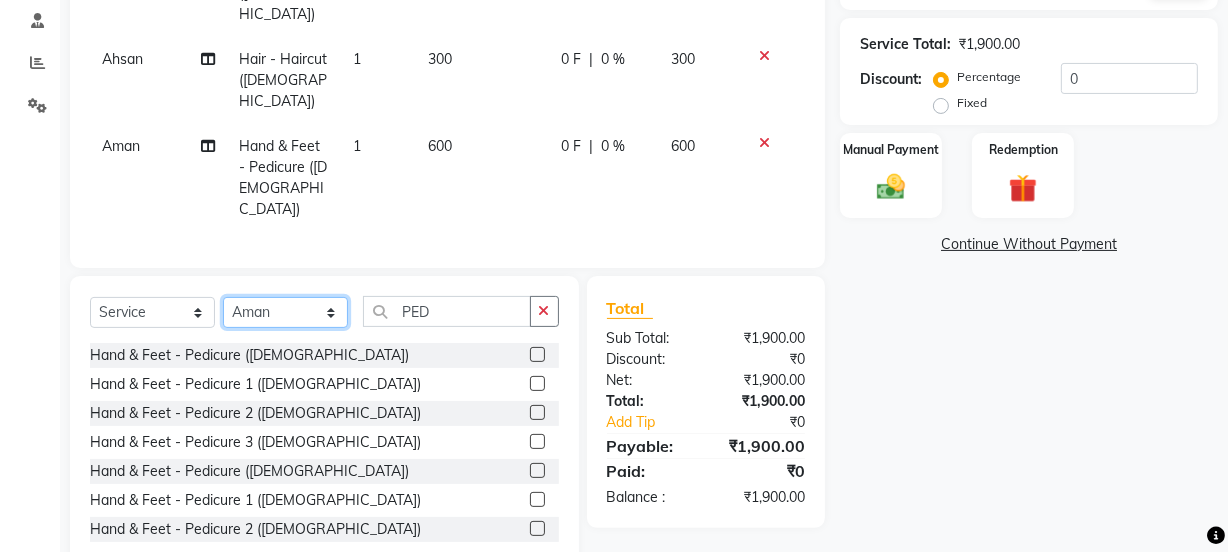click on "Select Stylist [PERSON_NAME] [PERSON_NAME] COUNTER SALE [PERSON_NAME] [PERSON_NAME] KAVITA Manager NITIN [PERSON_NAME] [PERSON_NAME] Sattu VISHAL" 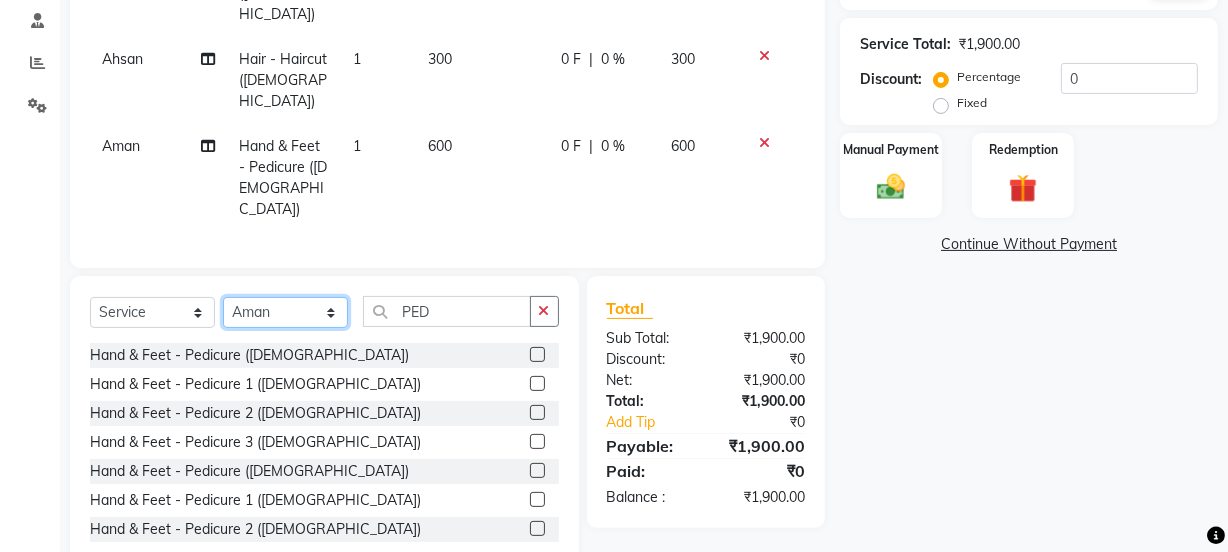 select on "72481" 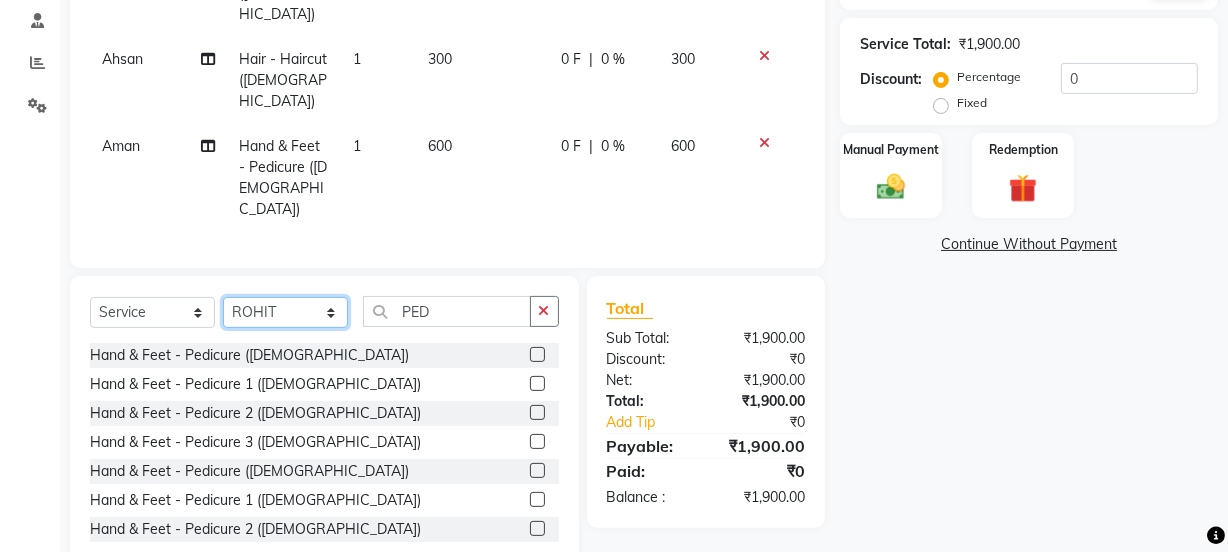click on "Select Stylist [PERSON_NAME] [PERSON_NAME] COUNTER SALE [PERSON_NAME] [PERSON_NAME] KAVITA Manager NITIN [PERSON_NAME] [PERSON_NAME] Sattu VISHAL" 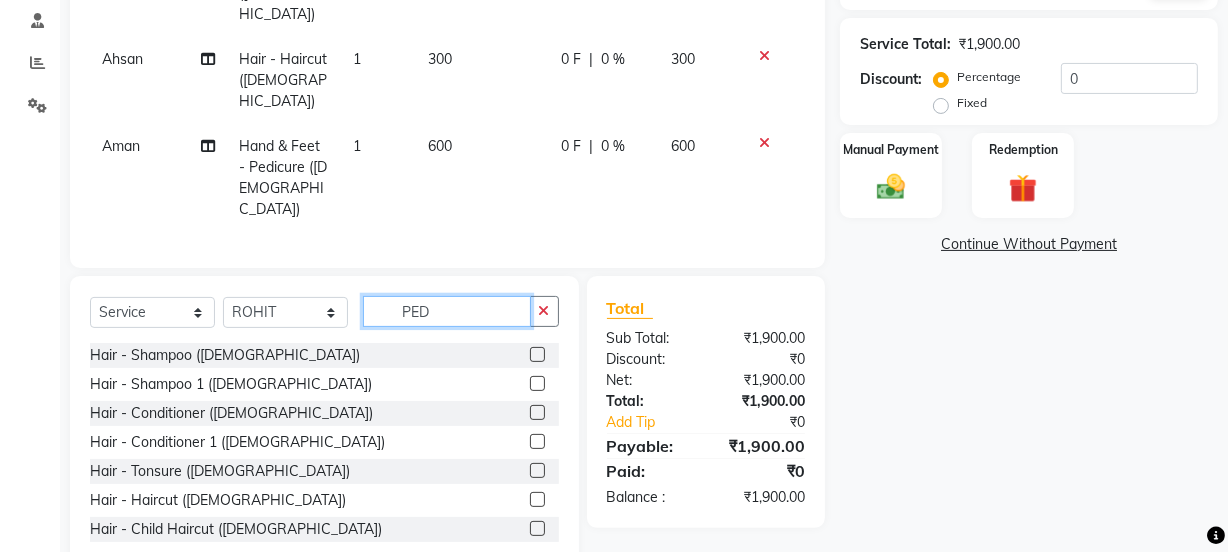 click on "PED" 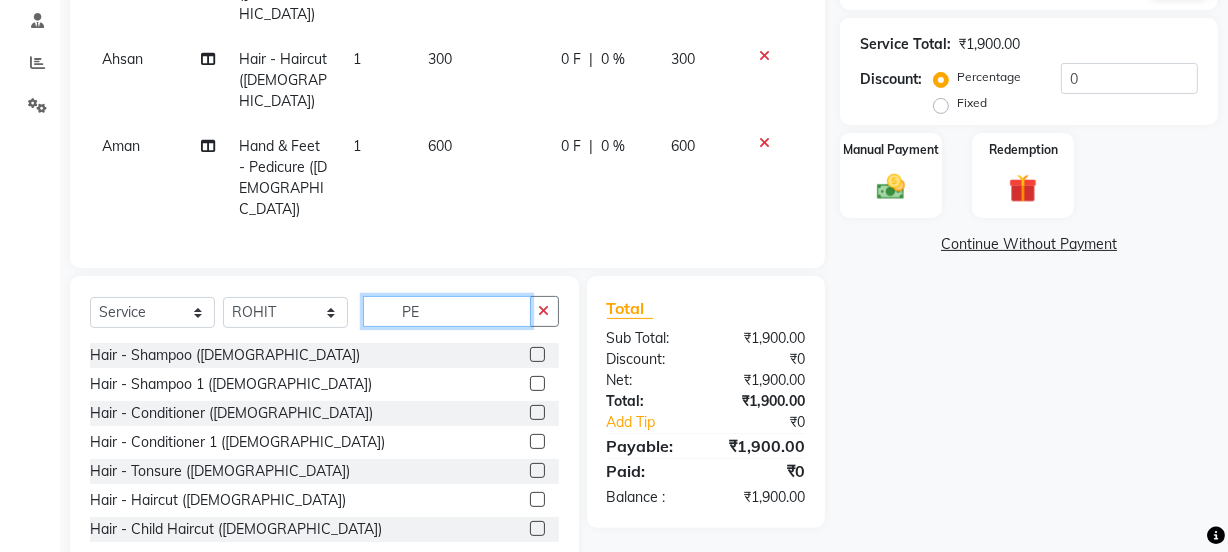 type on "P" 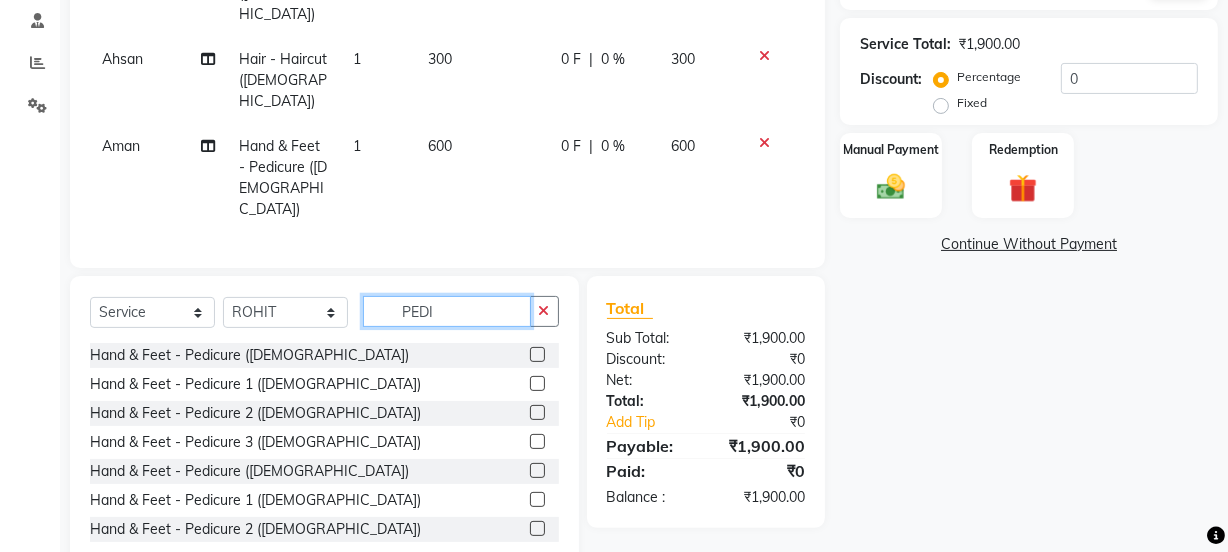 type on "PEDI" 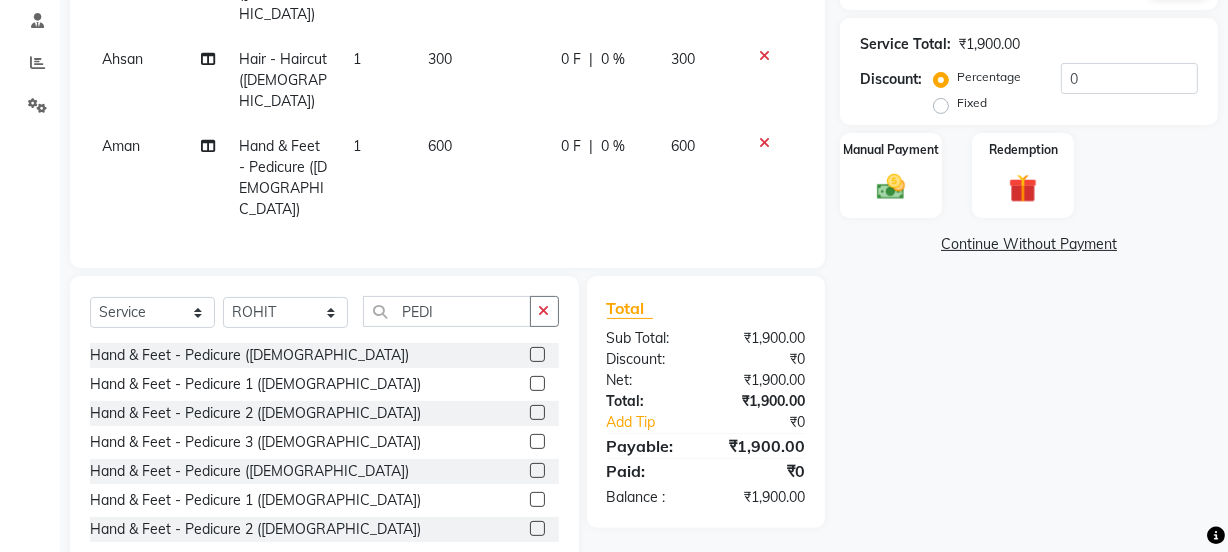 click 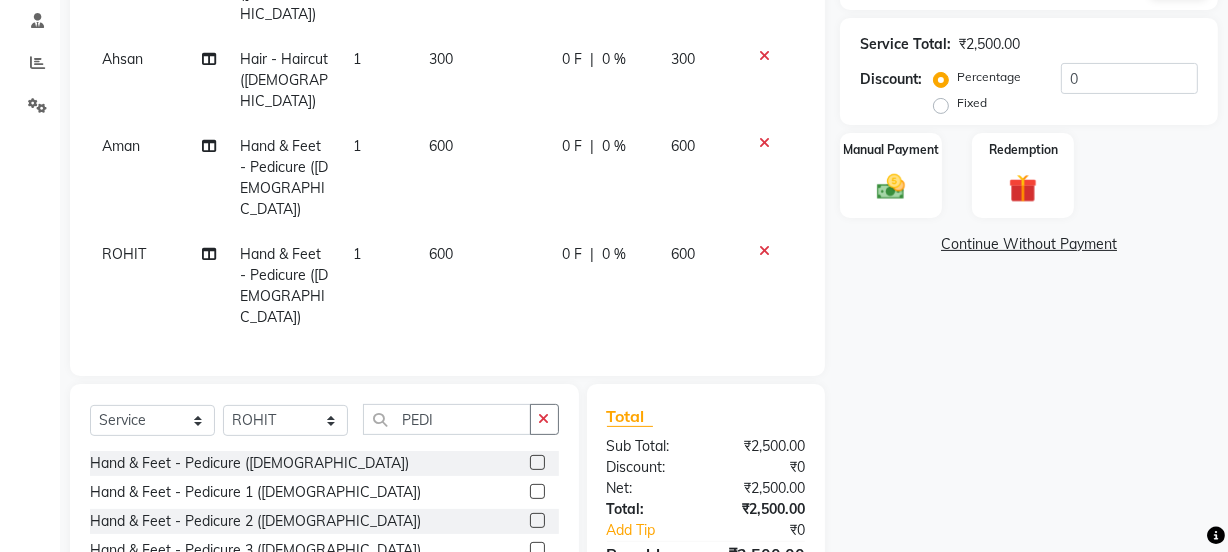 checkbox on "false" 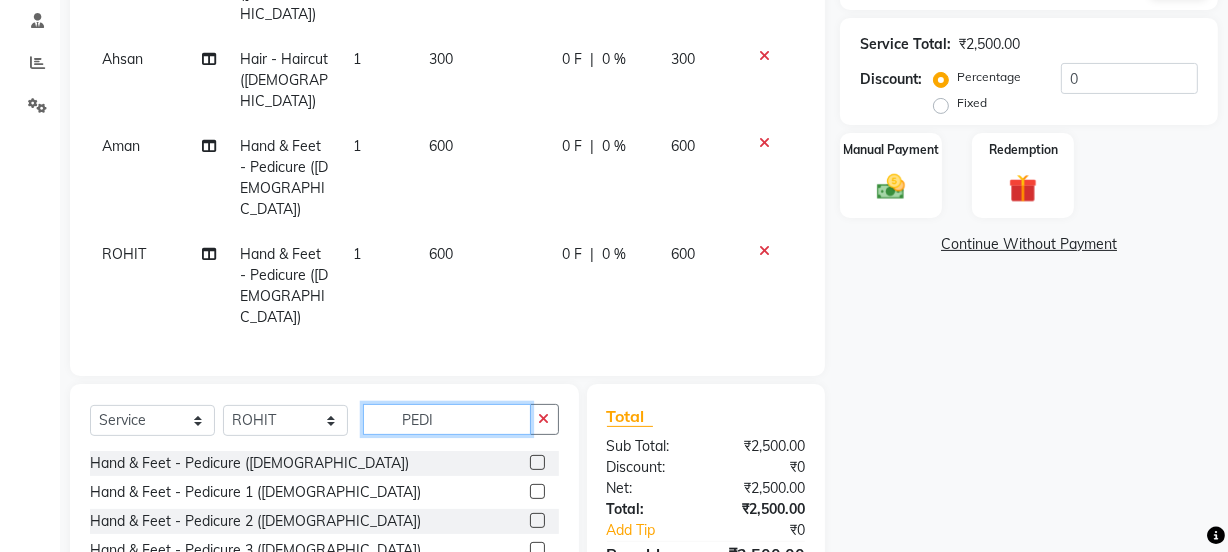 click on "PEDI" 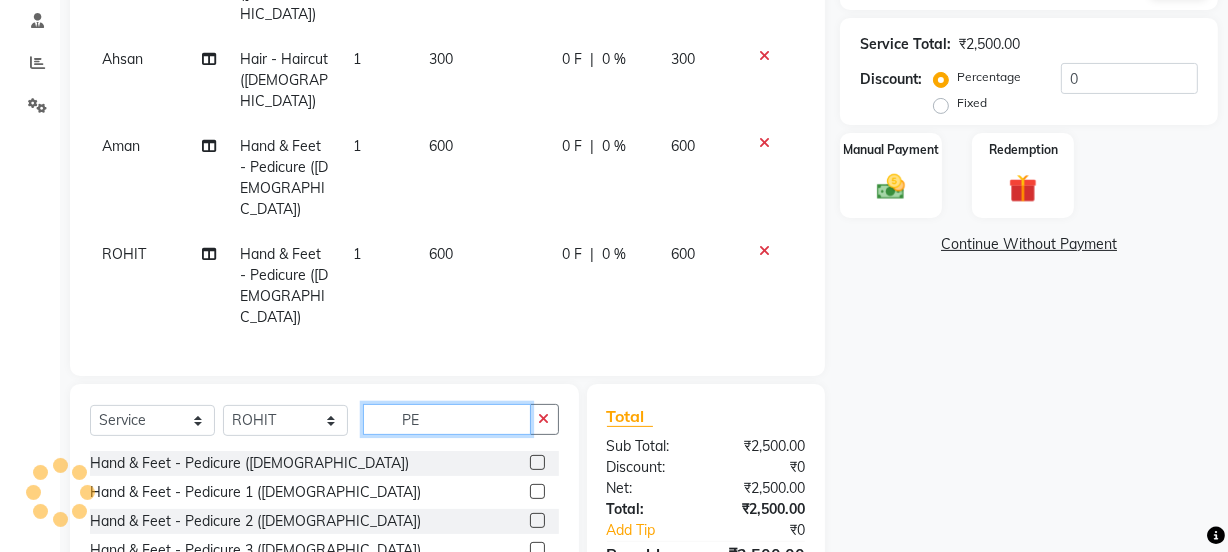 type on "P" 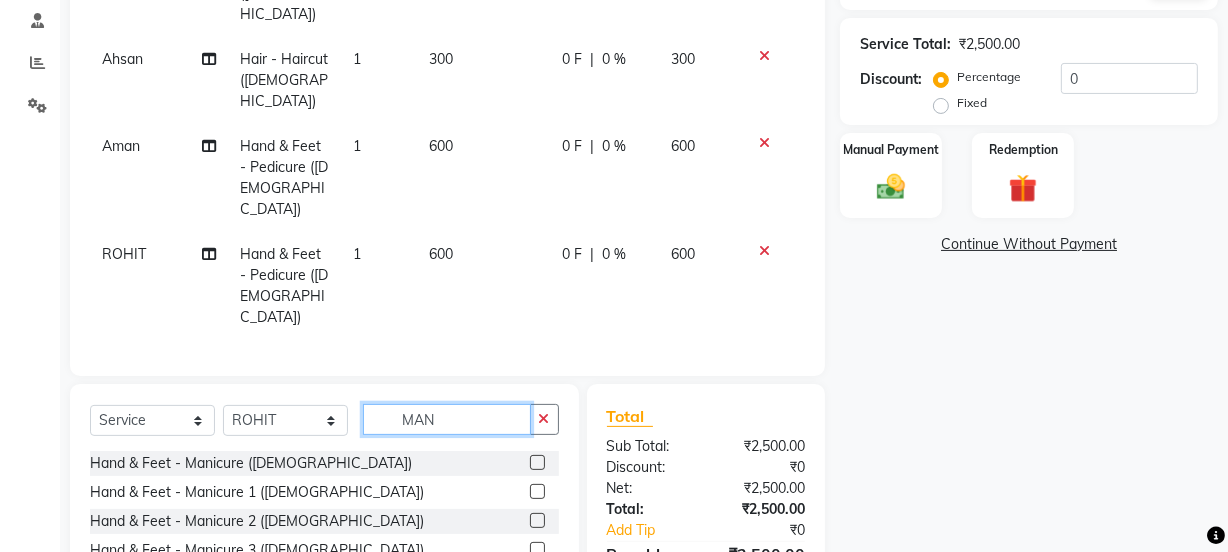 type on "MAN" 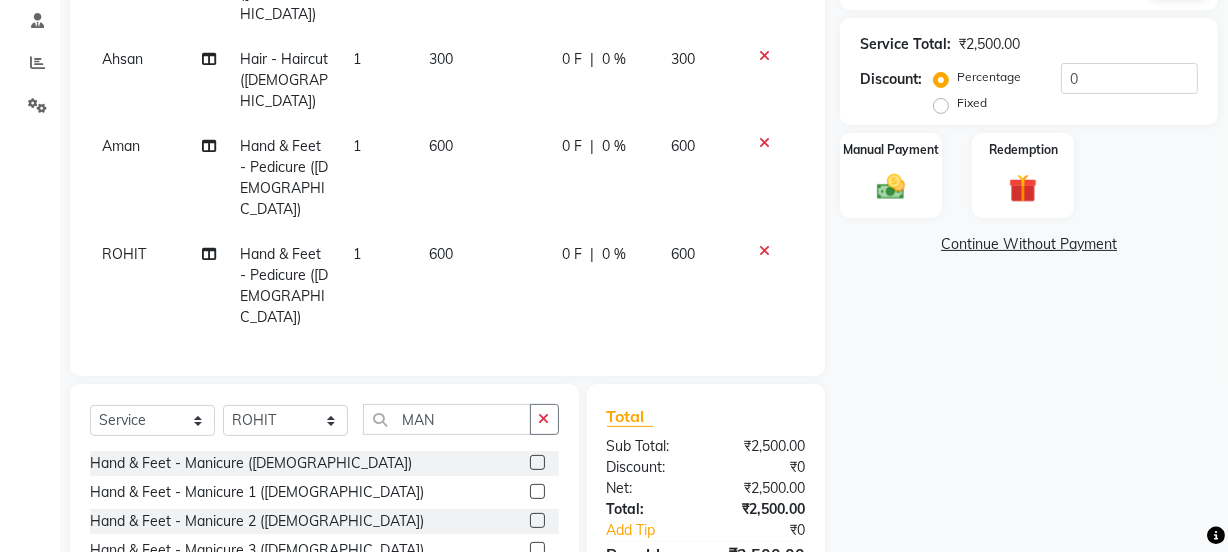 click 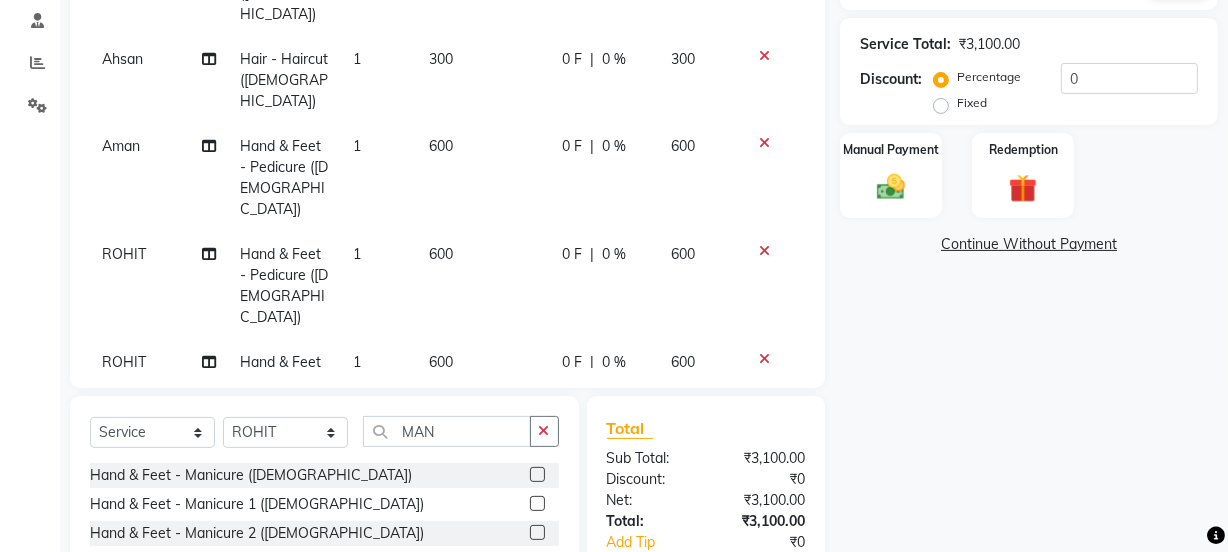 checkbox on "false" 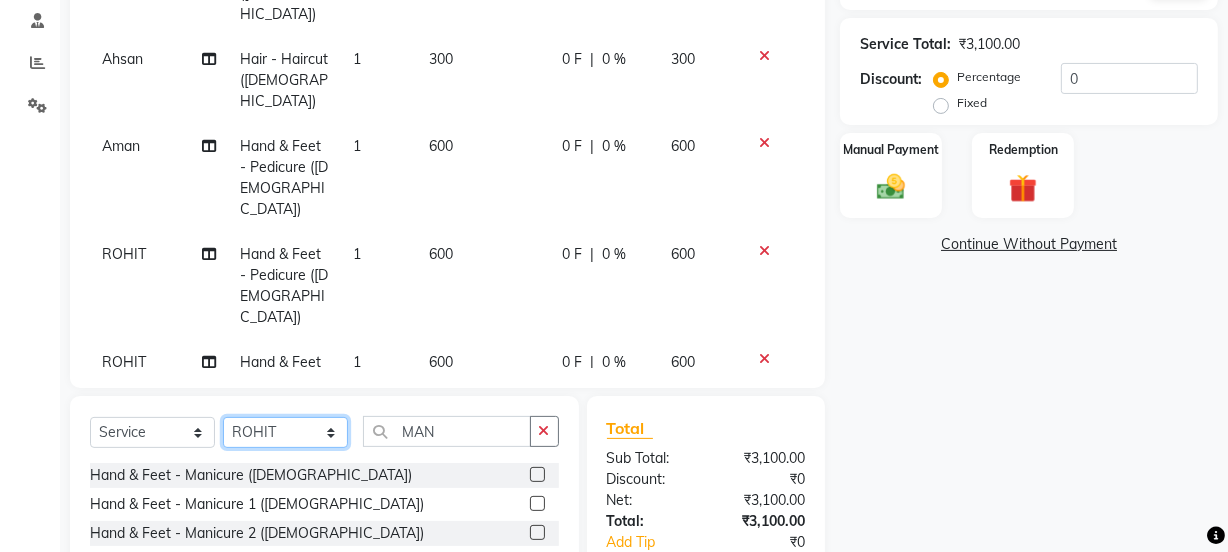click on "Select Stylist [PERSON_NAME] [PERSON_NAME] COUNTER SALE [PERSON_NAME] [PERSON_NAME] KAVITA Manager NITIN [PERSON_NAME] [PERSON_NAME] Sattu VISHAL" 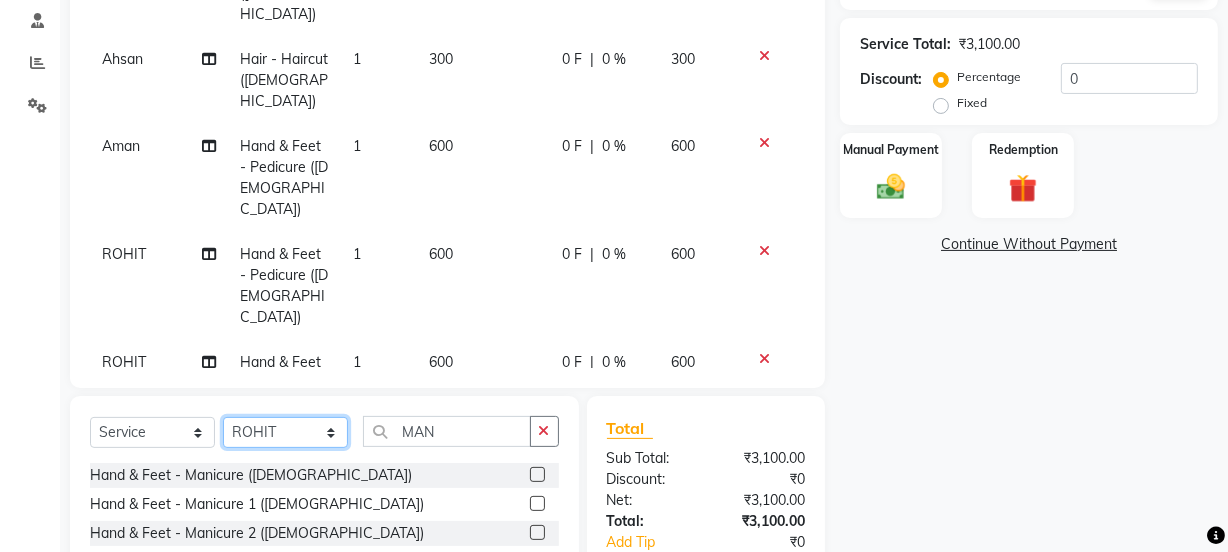 select on "75547" 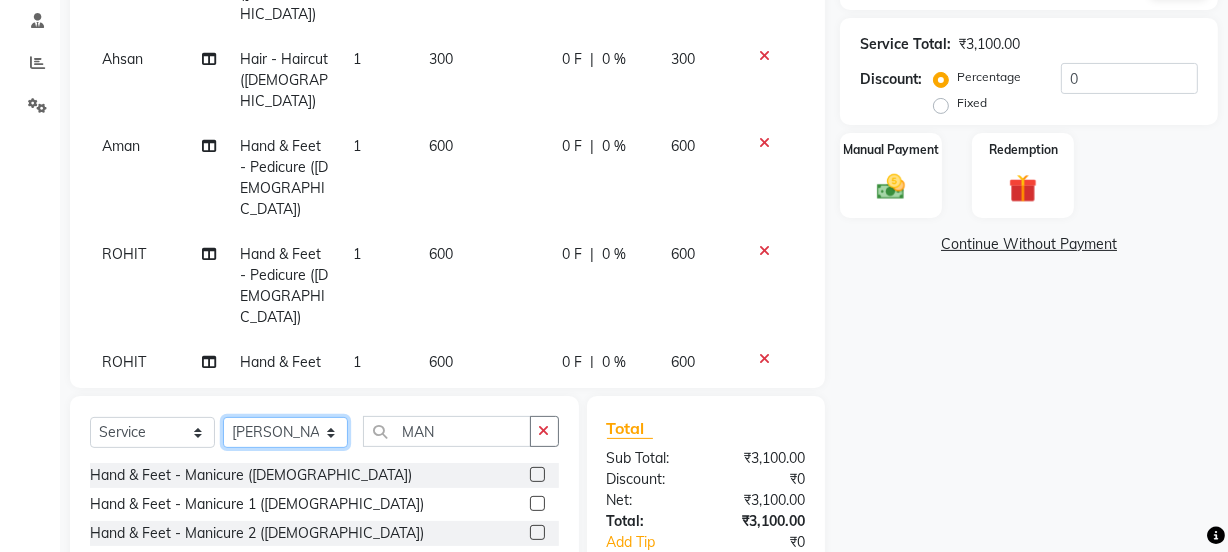click on "Select Stylist [PERSON_NAME] [PERSON_NAME] COUNTER SALE [PERSON_NAME] [PERSON_NAME] KAVITA Manager NITIN [PERSON_NAME] [PERSON_NAME] Sattu VISHAL" 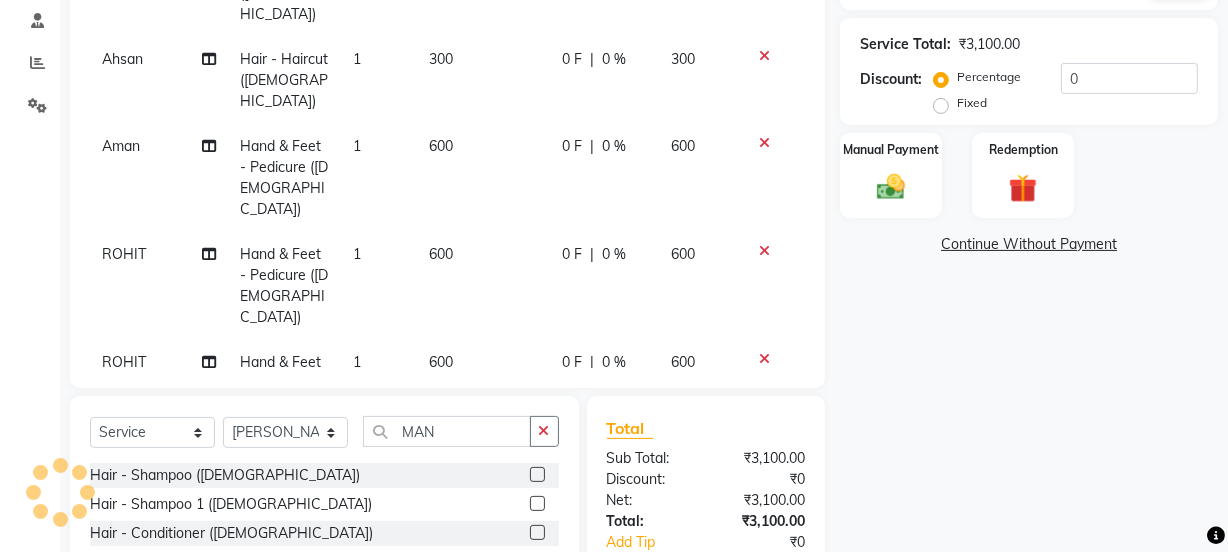 click on "Select  Service  Product  Membership  Package Voucher Prepaid Gift Card  Select Stylist [PERSON_NAME] [PERSON_NAME] COUNTER SALE GAURAV [PERSON_NAME] [PERSON_NAME] KAVITA Manager NITIN [PERSON_NAME] [PERSON_NAME] Sattu VISHAL MAN Hair - Shampoo ([DEMOGRAPHIC_DATA])  Hair - Shampoo 1 ([DEMOGRAPHIC_DATA])  Hair - Conditioner ([DEMOGRAPHIC_DATA])  Hair - Conditioner 1 ([DEMOGRAPHIC_DATA])  Hair - Tonsure ([DEMOGRAPHIC_DATA])  Hair - Haircut ([DEMOGRAPHIC_DATA])  Hair - Child Haircut ([DEMOGRAPHIC_DATA])  Hair - [PERSON_NAME] Styling ([DEMOGRAPHIC_DATA])  Hair - Shave ([DEMOGRAPHIC_DATA])  Hair - Oil Massage ([DEMOGRAPHIC_DATA])  Hair - Plex Treatment ([DEMOGRAPHIC_DATA])  Hair - Hair Spa ([DEMOGRAPHIC_DATA])  Hair - Hair Spa 1 ([DEMOGRAPHIC_DATA])  Hair - Hair Spa 2 ([DEMOGRAPHIC_DATA])  Hair - Color ([DEMOGRAPHIC_DATA])  Hair - Color 1 ([DEMOGRAPHIC_DATA])  Hair - [PERSON_NAME] Color ([DEMOGRAPHIC_DATA])  Hair - Highlights ([DEMOGRAPHIC_DATA])  Hair - Rebonding ([DEMOGRAPHIC_DATA])  Hair - Smoothening ([DEMOGRAPHIC_DATA])  Hair - Keratin ([DEMOGRAPHIC_DATA])  Hair - [MEDICAL_DATA] ([DEMOGRAPHIC_DATA])  Hair - Perming ([DEMOGRAPHIC_DATA])  Hair - Shampoo ([DEMOGRAPHIC_DATA])  Hair - Shampoo 1 ([DEMOGRAPHIC_DATA])  Hair - Conditoner ([DEMOGRAPHIC_DATA])  Hair - Conditoner 1 ([DEMOGRAPHIC_DATA])  Hair - Haircut ([DEMOGRAPHIC_DATA])  Hair - Child Haircut ([DEMOGRAPHIC_DATA])  Hair - Blowdry ([DEMOGRAPHIC_DATA])  Hair - Change Of Style ([DEMOGRAPHIC_DATA])" 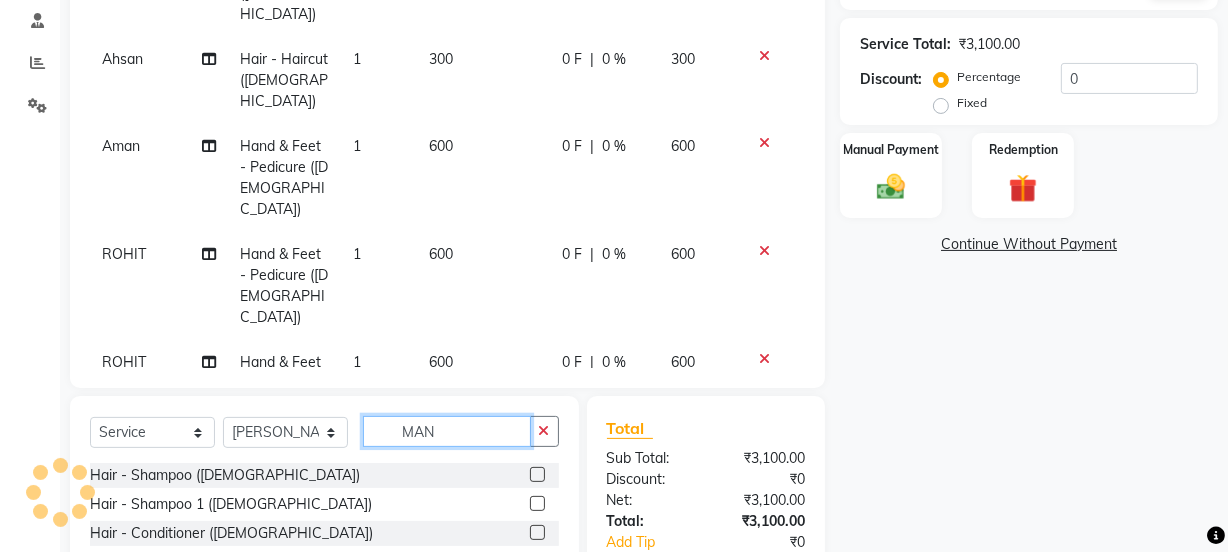 click on "MAN" 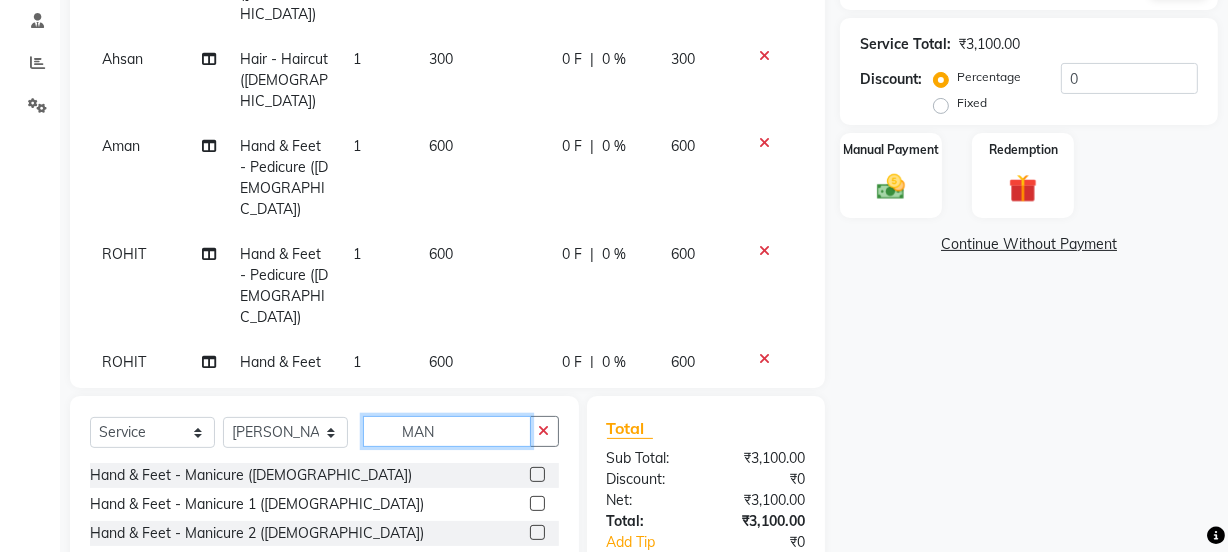 click on "MAN" 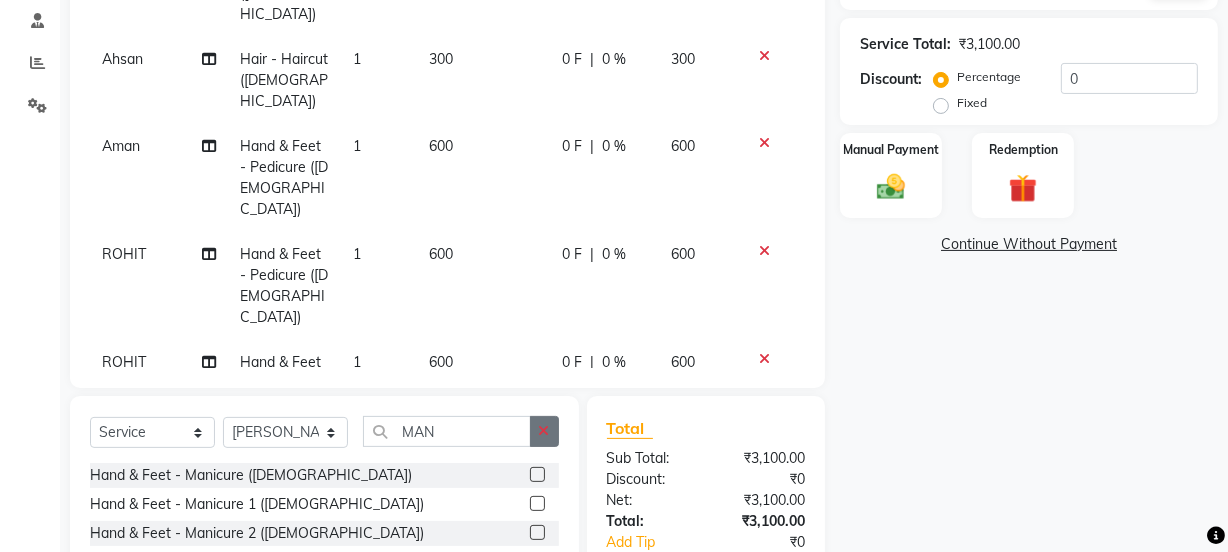 click 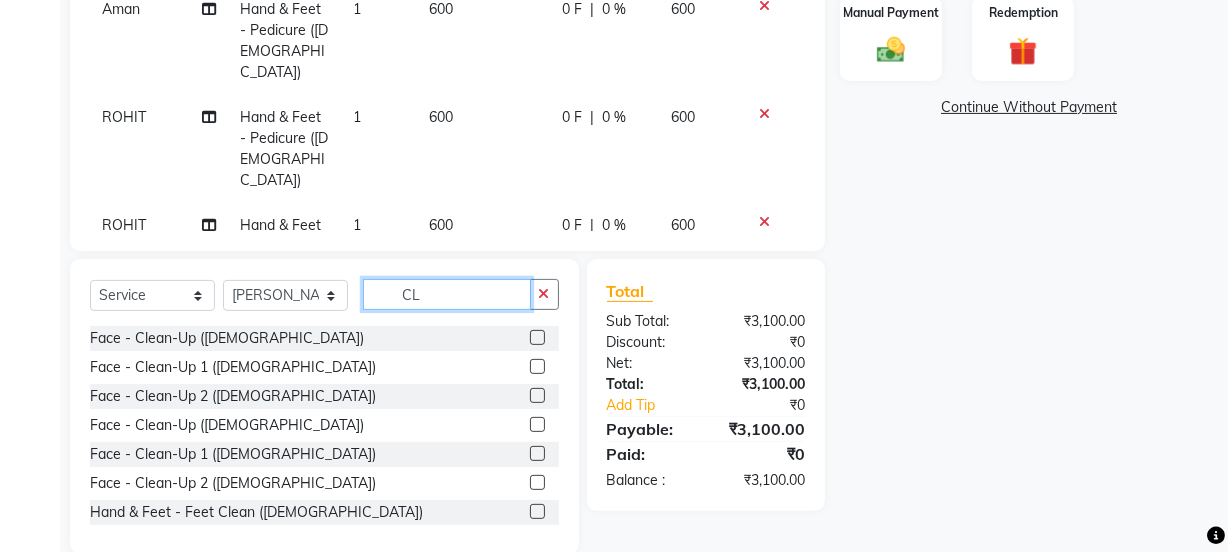 scroll, scrollTop: 550, scrollLeft: 0, axis: vertical 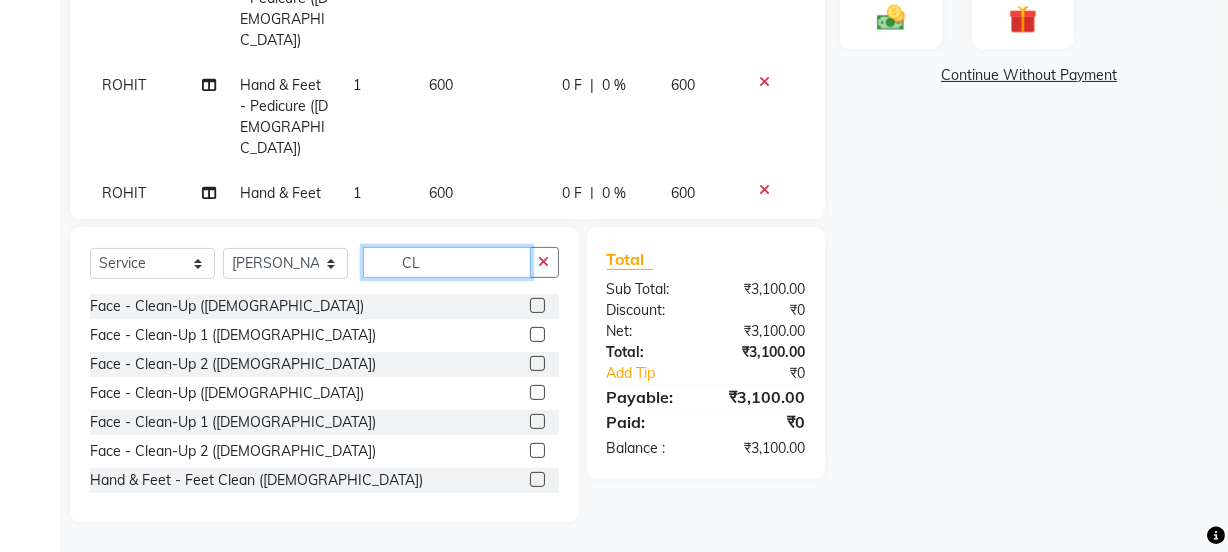 type on "CL" 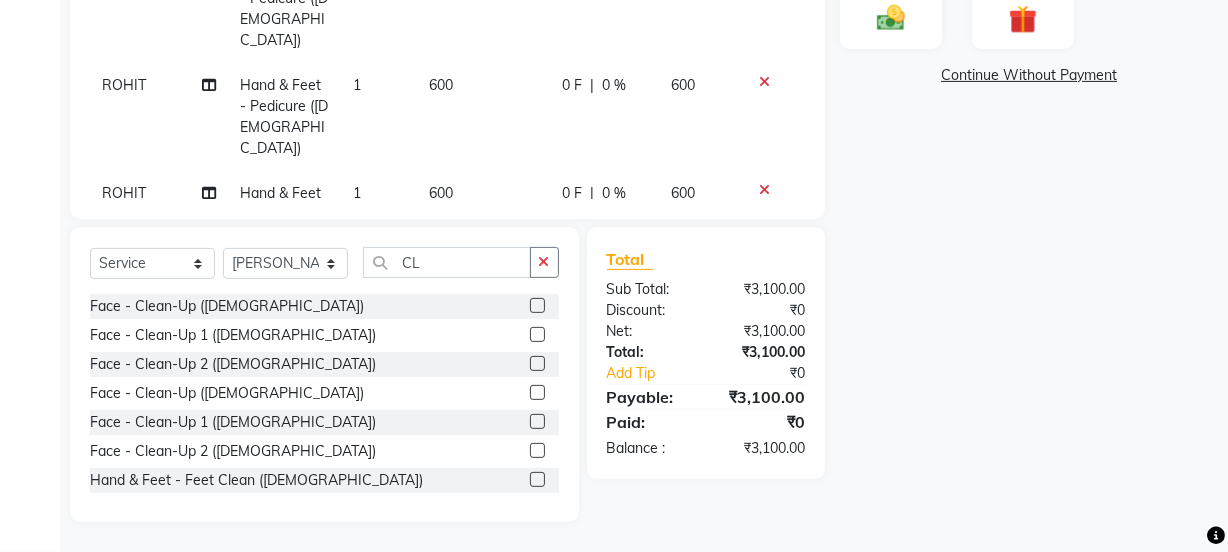 click 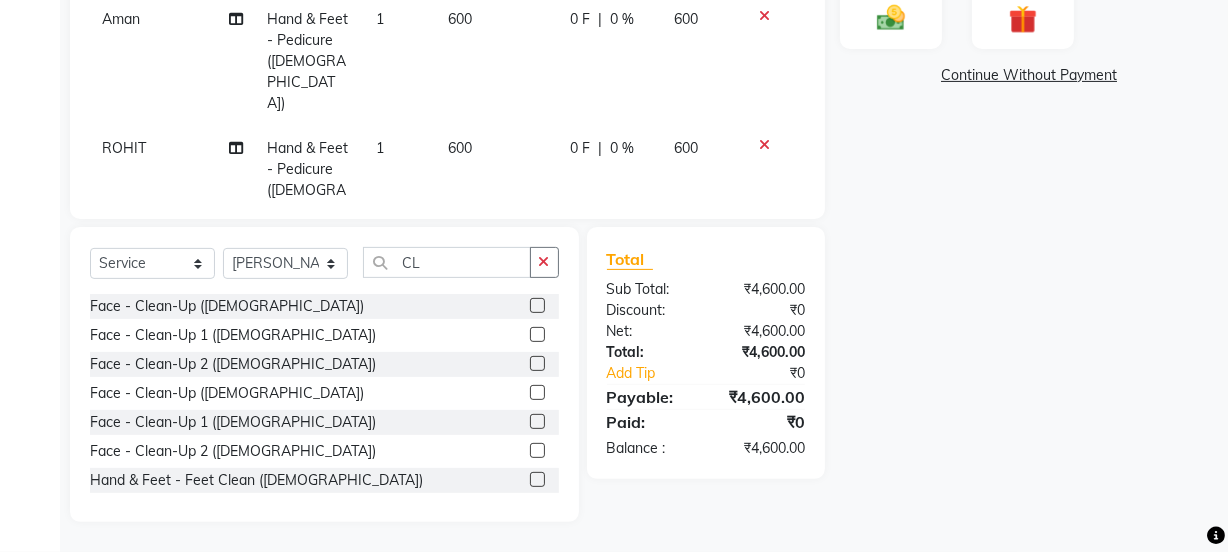 click 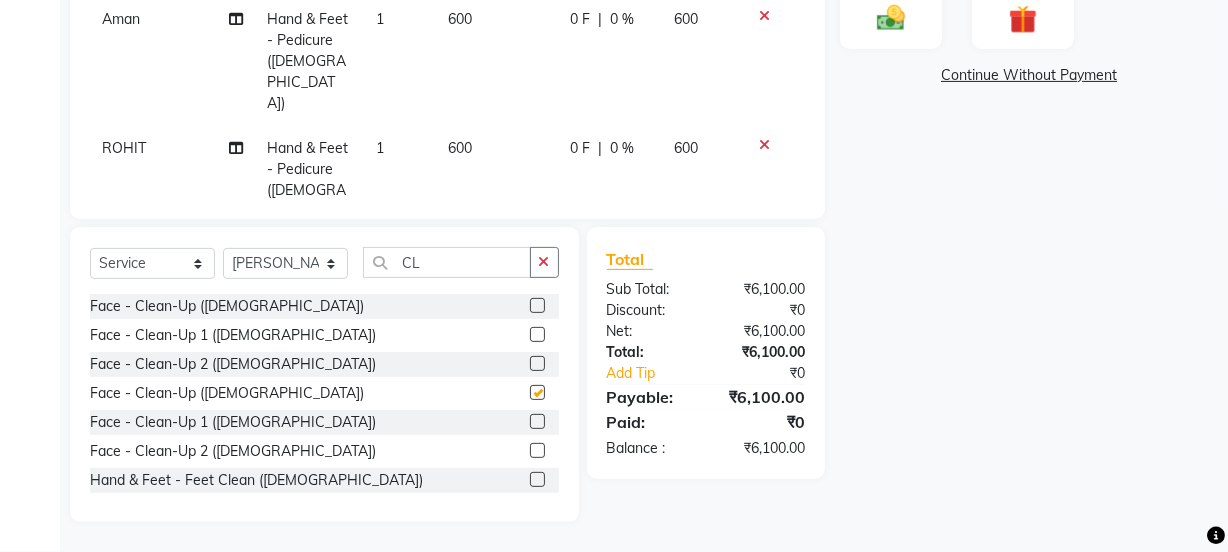 checkbox on "false" 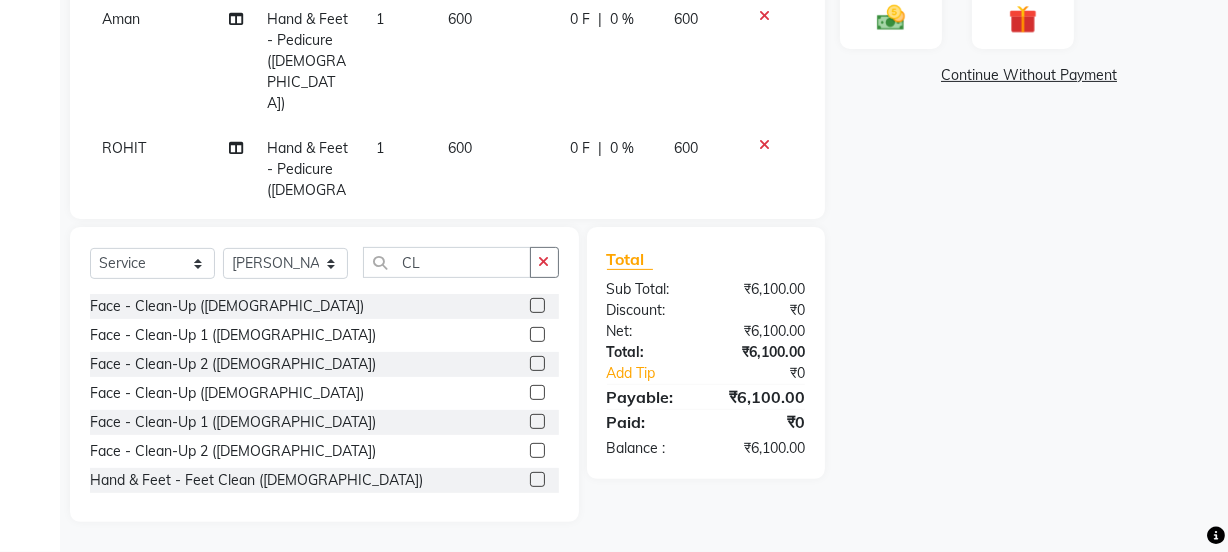 scroll, scrollTop: 136, scrollLeft: 0, axis: vertical 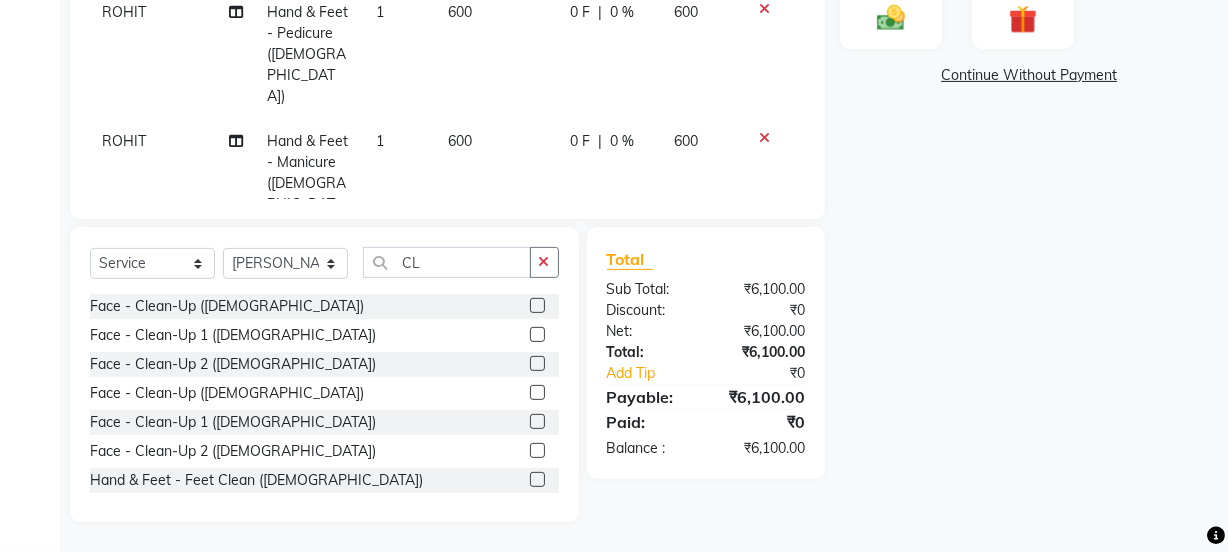 click 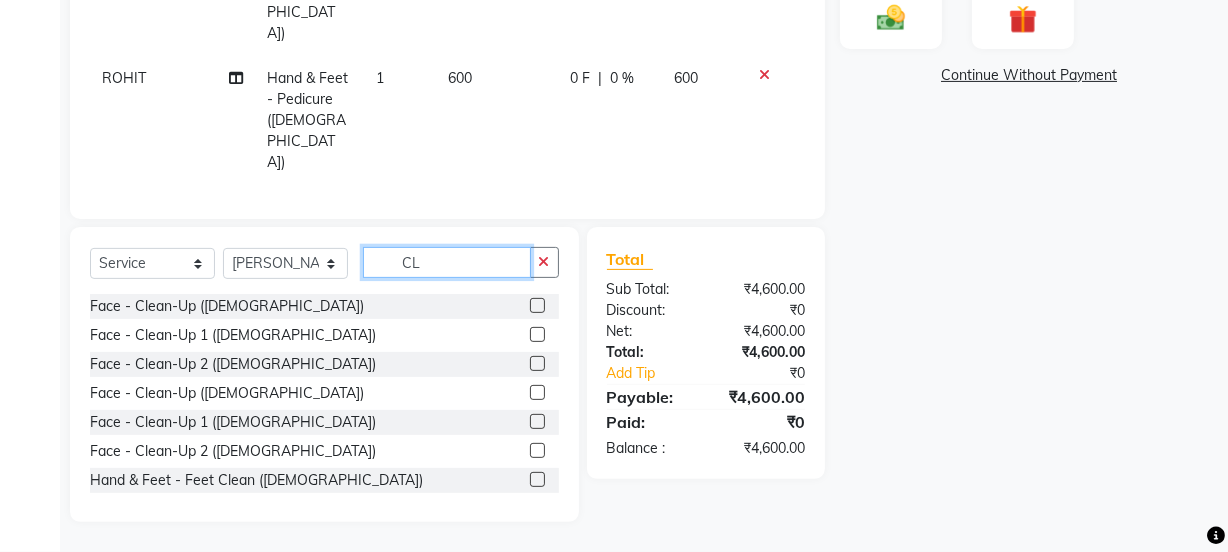 click on "CL" 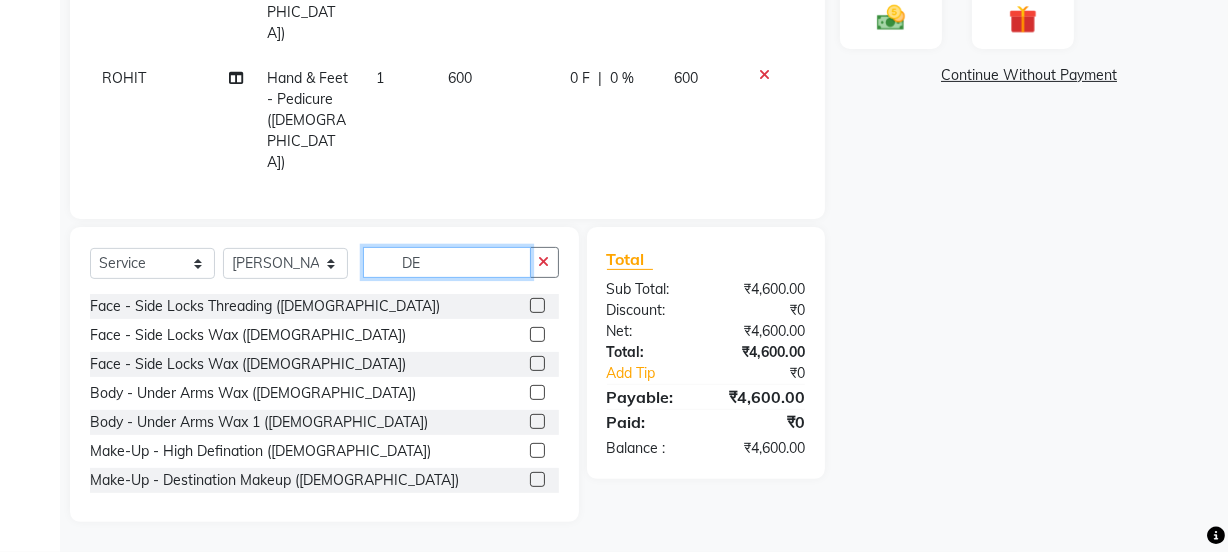 click on "DE" 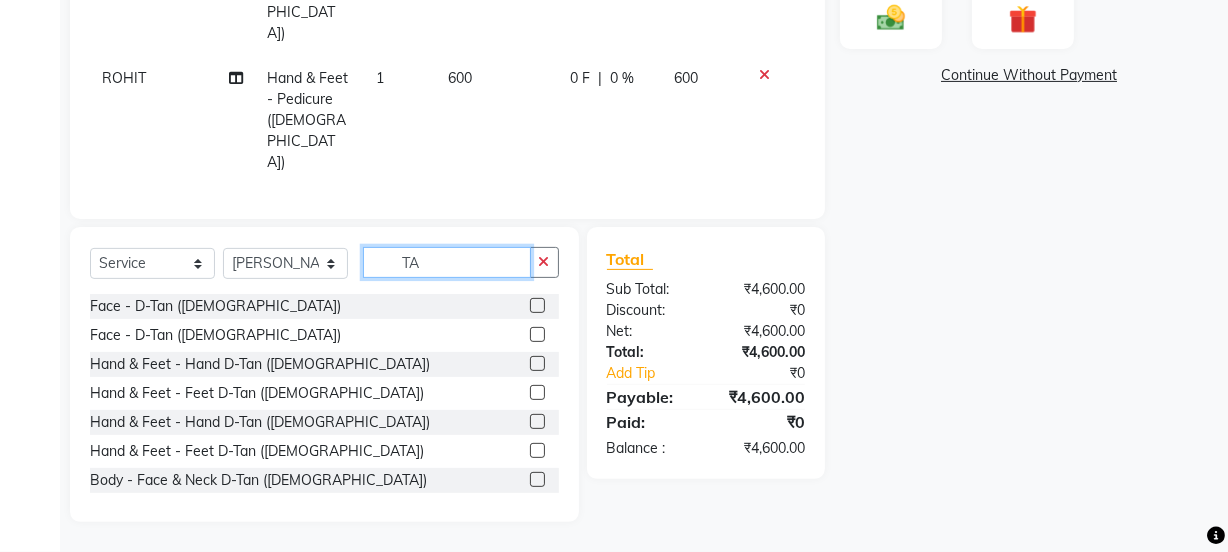 type on "TA" 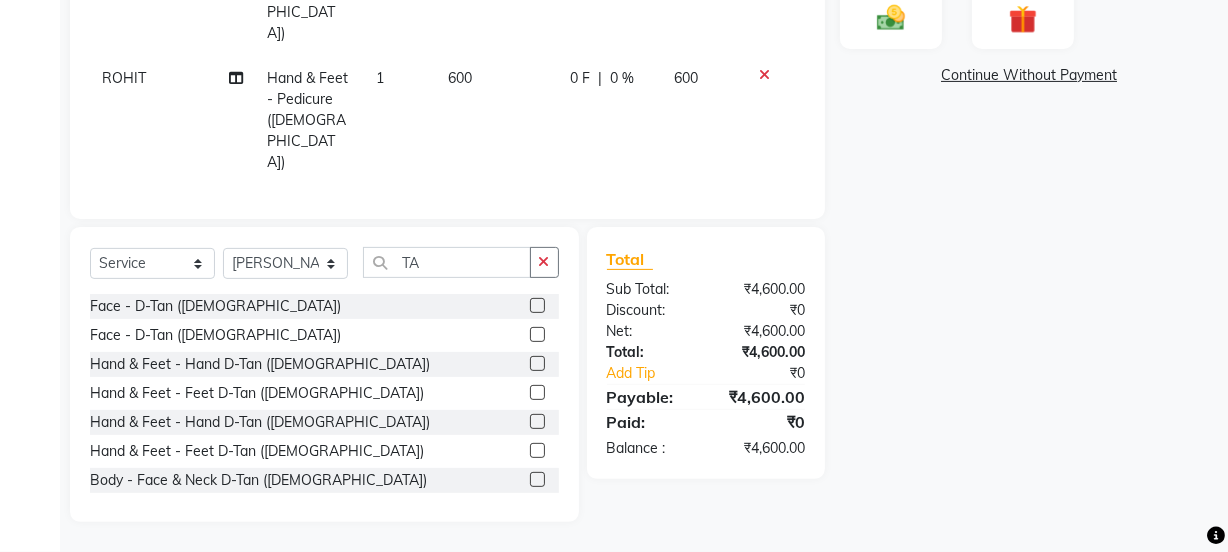 click 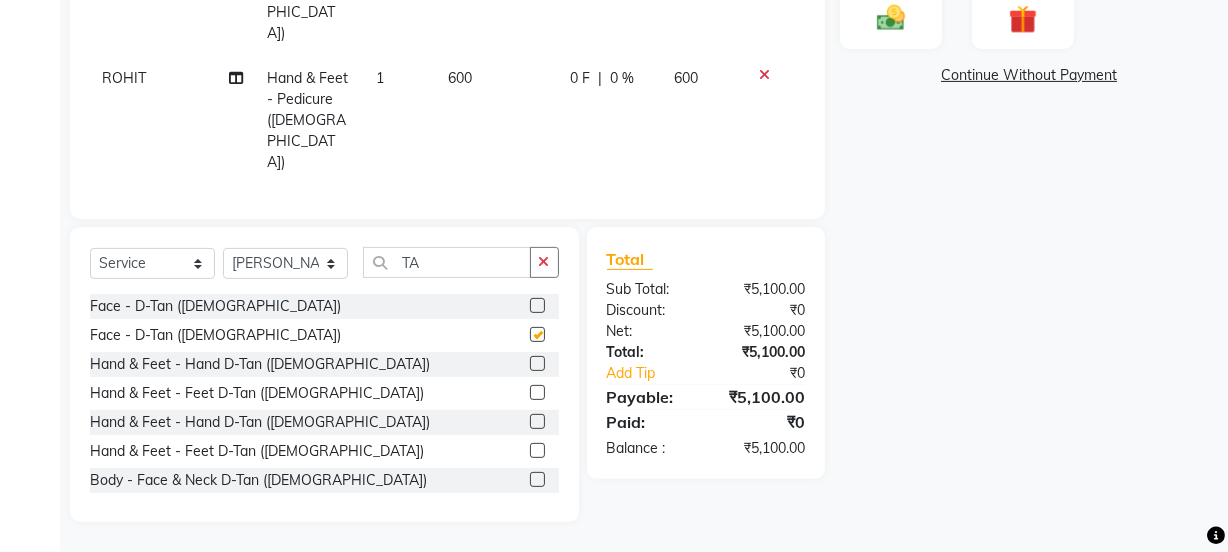 scroll, scrollTop: 136, scrollLeft: 0, axis: vertical 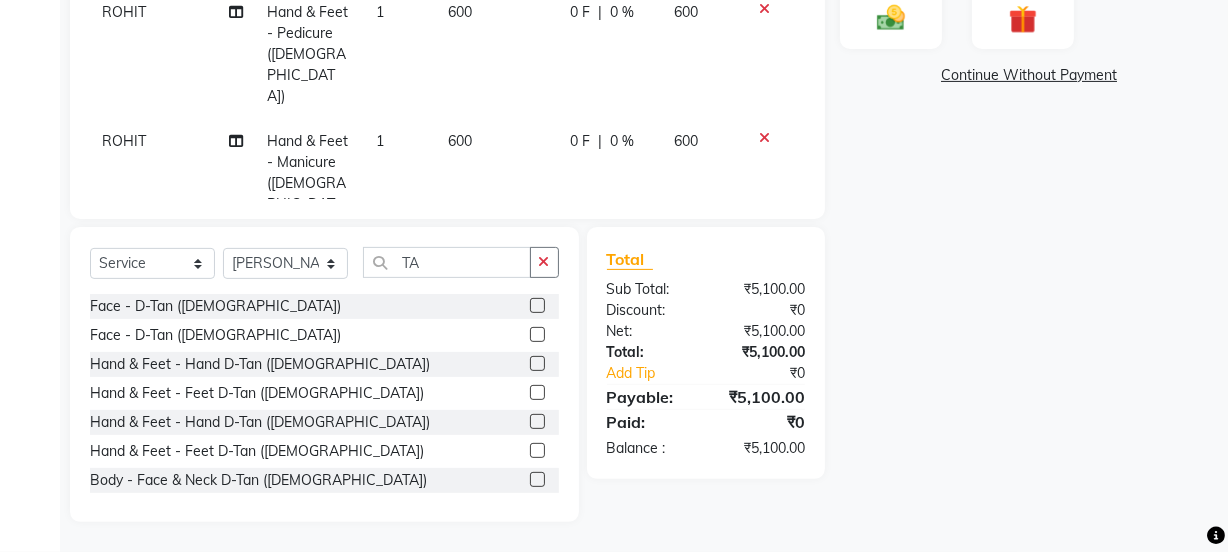 checkbox on "false" 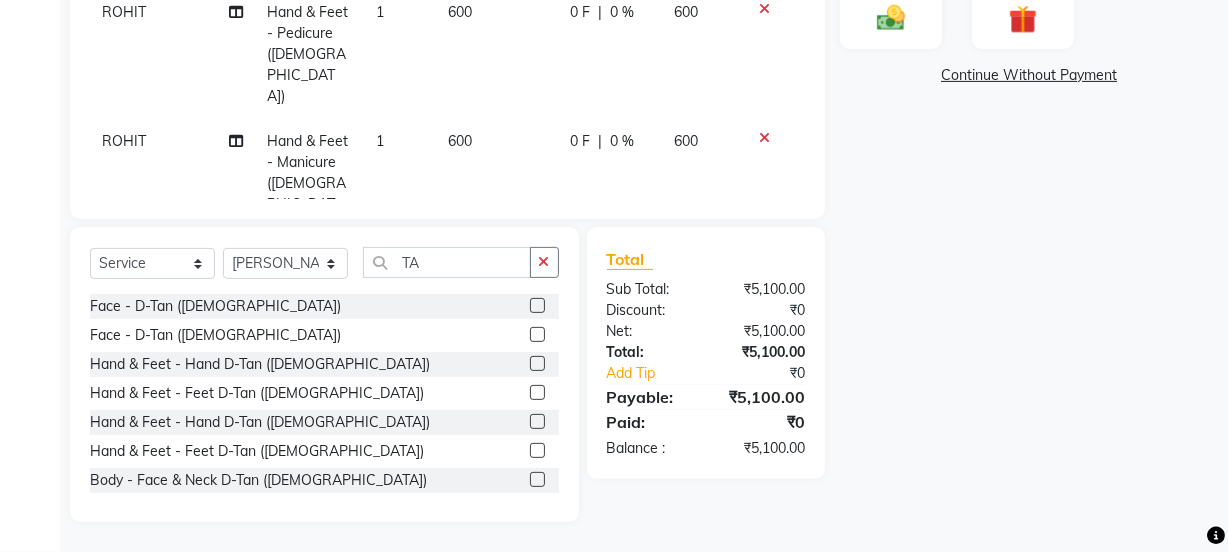 scroll, scrollTop: 67, scrollLeft: 0, axis: vertical 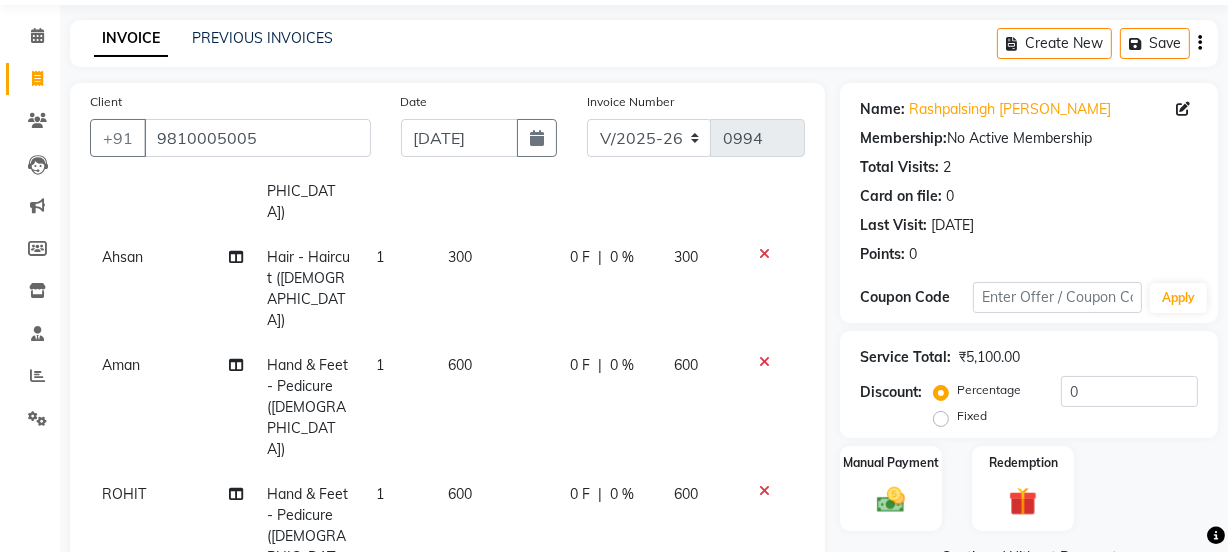 click on "Fixed" 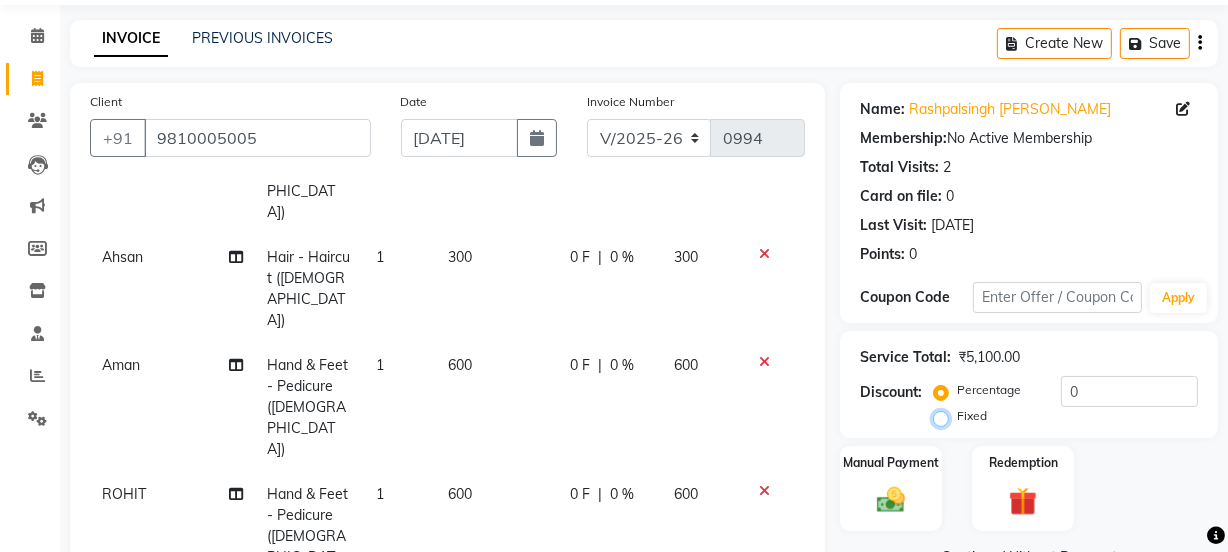 click on "Fixed" at bounding box center [945, 416] 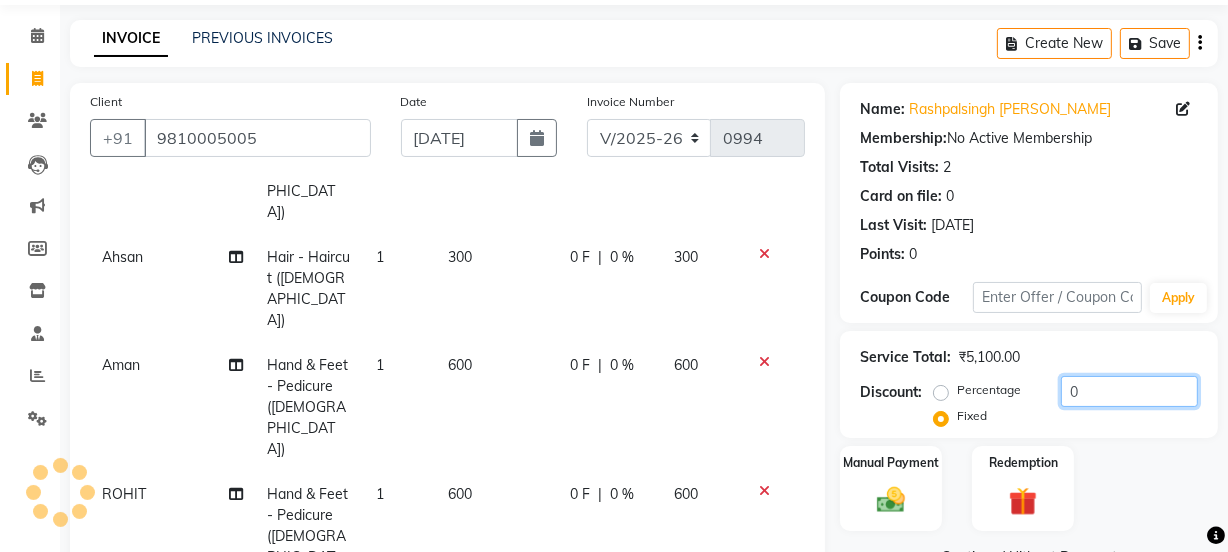 click on "0" 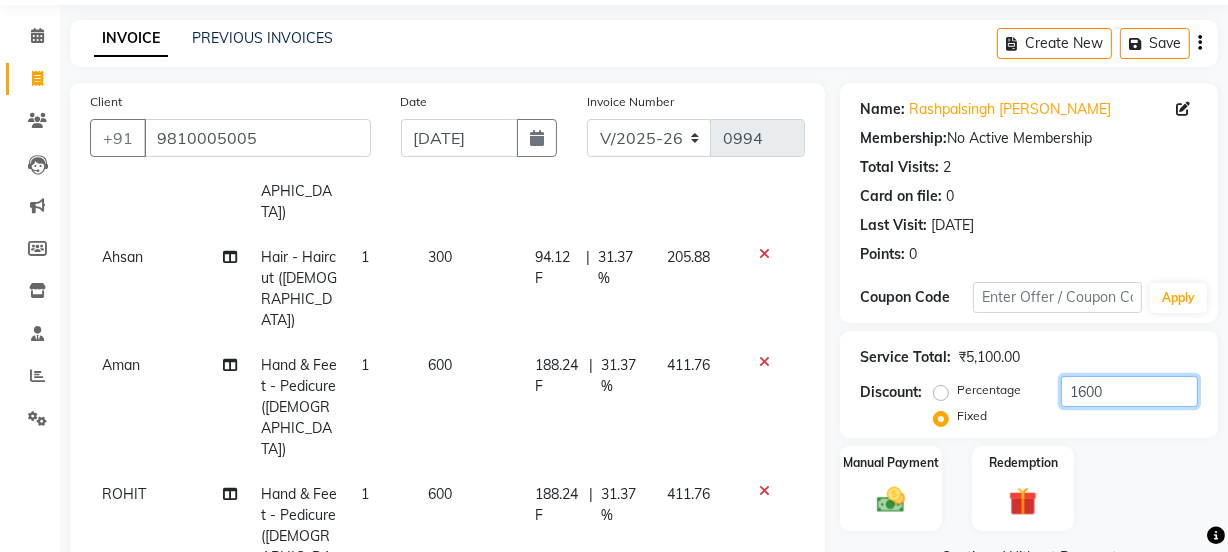 scroll, scrollTop: 550, scrollLeft: 0, axis: vertical 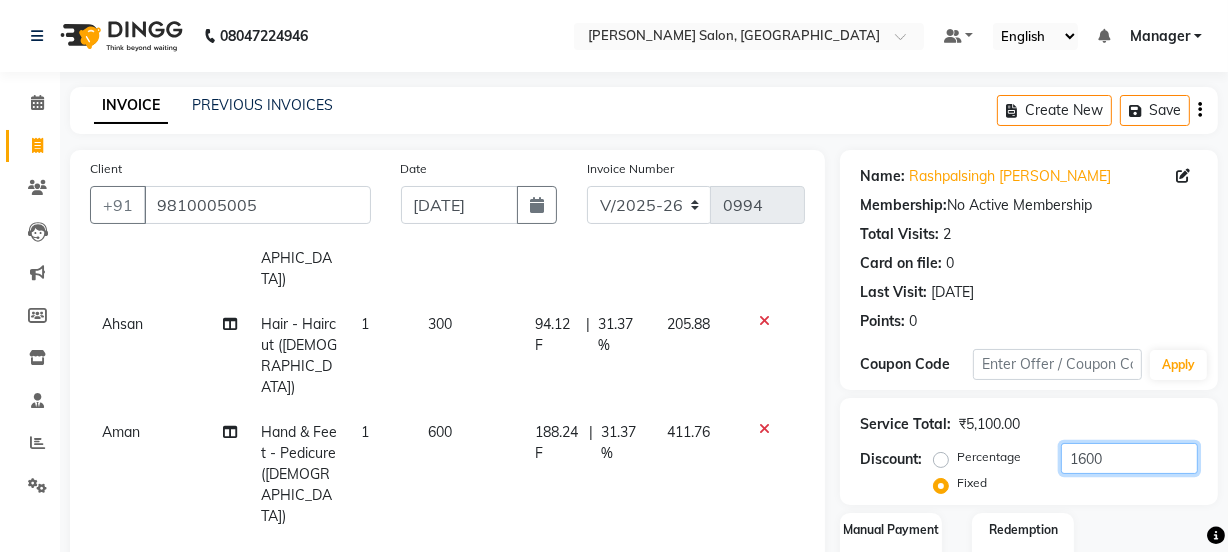click on "1600" 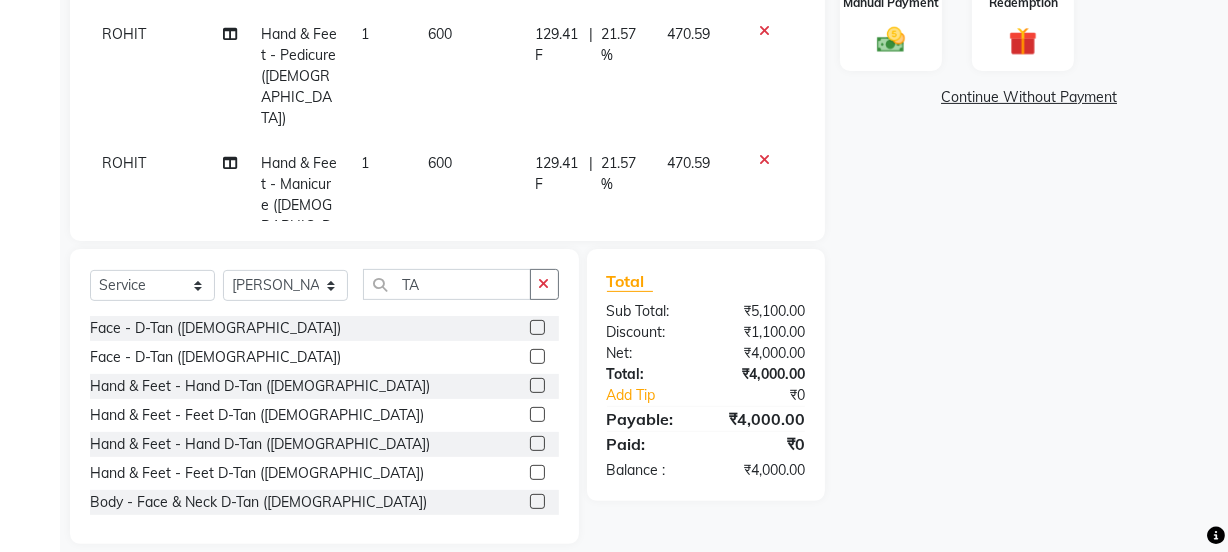 scroll, scrollTop: 550, scrollLeft: 0, axis: vertical 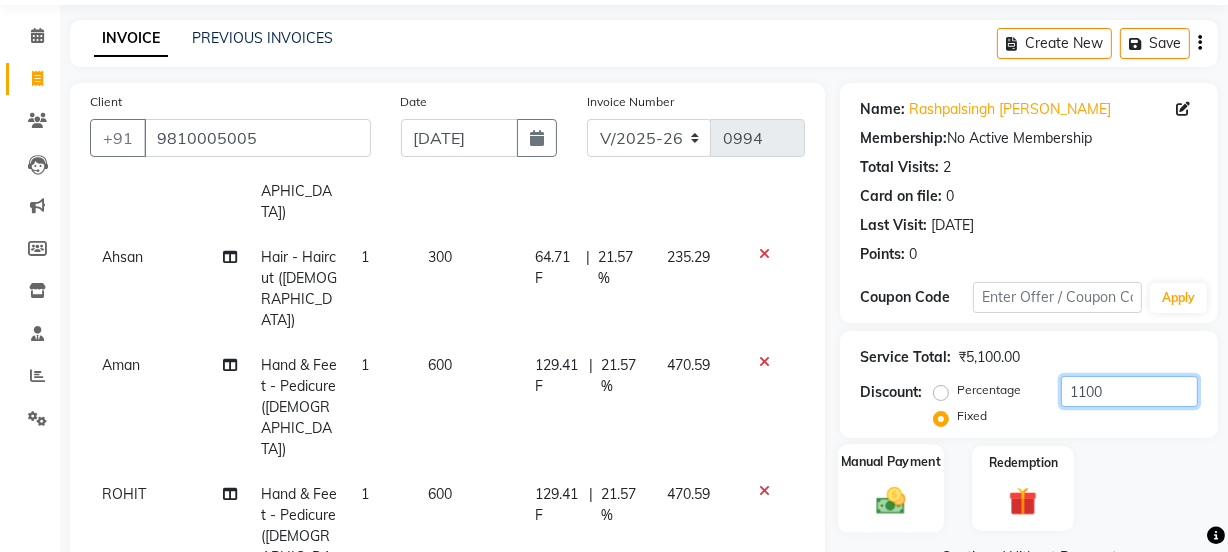 type on "1100" 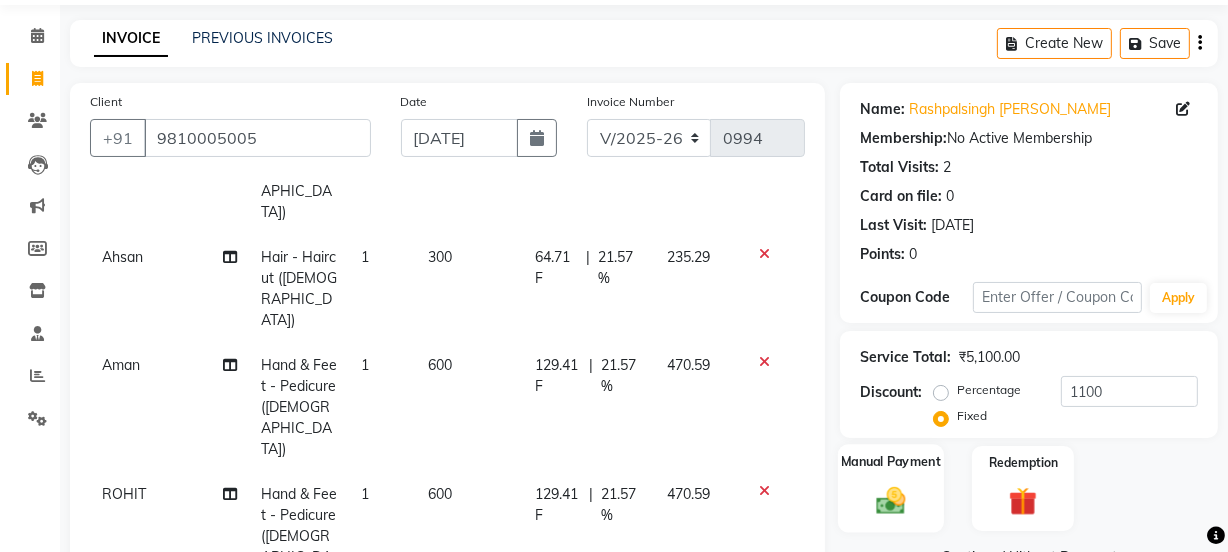 click 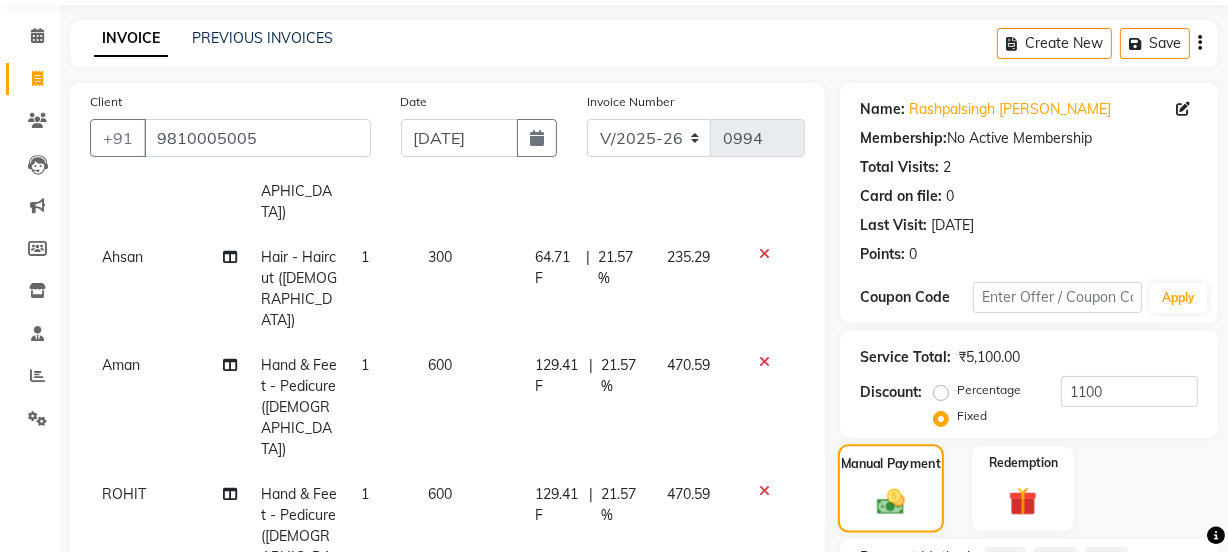 click on "Manual Payment" 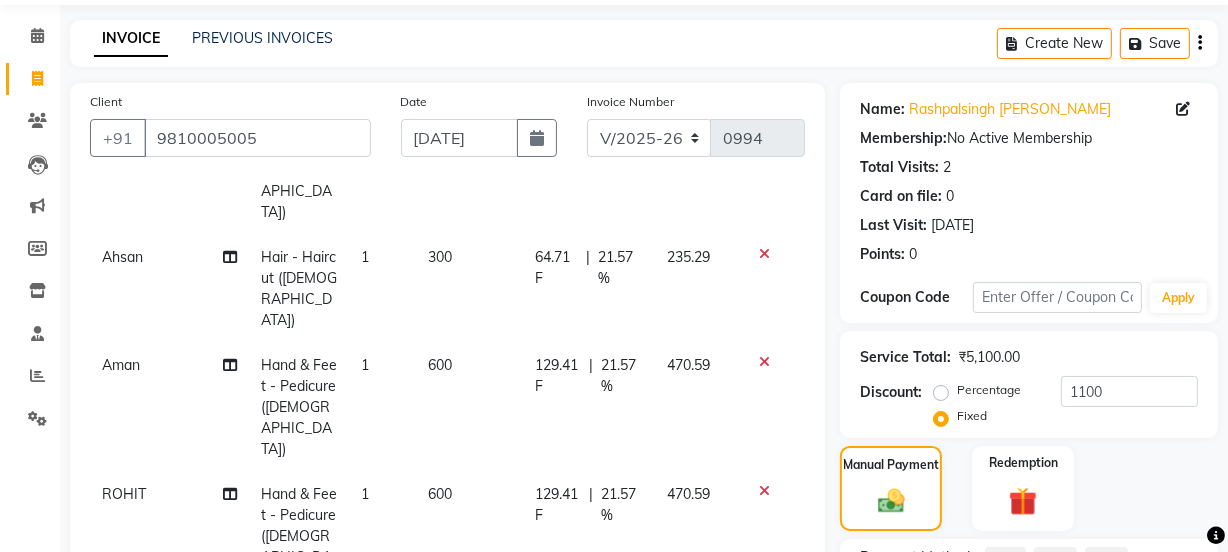 drag, startPoint x: 1240, startPoint y: 371, endPoint x: 834, endPoint y: 323, distance: 408.8276 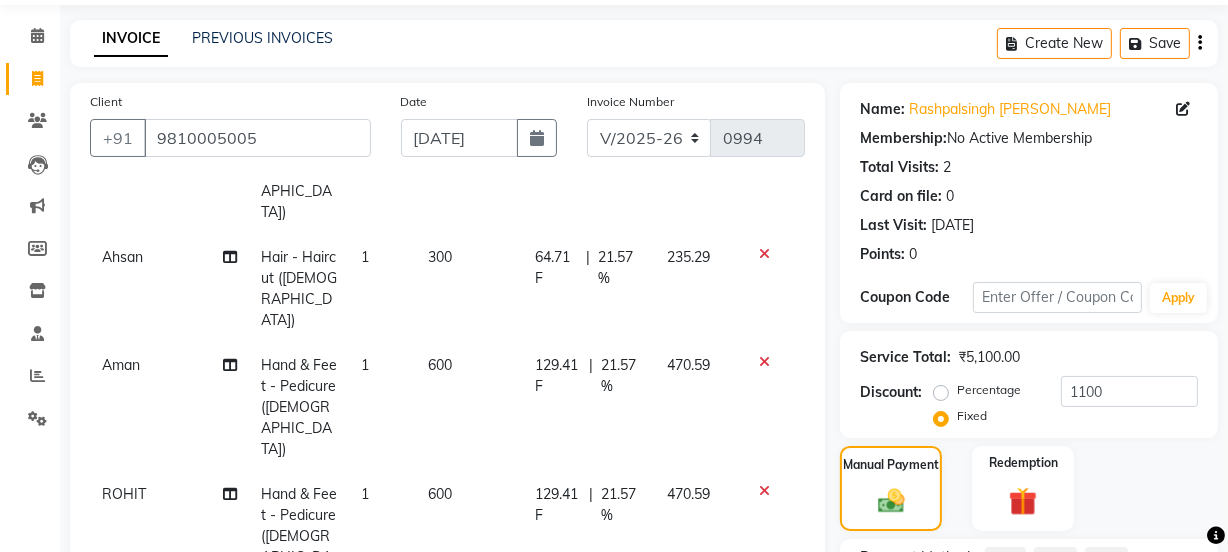 click on "Client [PHONE_NUMBER] Date [DATE] Invoice Number V/2025 V/[PHONE_NUMBER] Services Stylist Service Qty Price Disc Total Action Aman Hair - Color ([DEMOGRAPHIC_DATA]) 1 1000 215.69 F | 21.57 % 784.31 Ahsan Hair - Haircut ([DEMOGRAPHIC_DATA]) 1 300 64.71 F | 21.57 % 235.29 Aman Hand & Feet - Pedicure ([DEMOGRAPHIC_DATA]) 1 600 129.41 F | 21.57 % 470.59 ROHIT Hand & Feet - Pedicure ([DEMOGRAPHIC_DATA]) 1 600 129.41 F | 21.57 % 470.59 ROHIT Hand & Feet - Manicure ([DEMOGRAPHIC_DATA]) 1 600 129.41 F | 21.57 % 470.59 [PERSON_NAME] Face - Clean-Up ([DEMOGRAPHIC_DATA]) 1 1500 323.53 F | 21.57 % 1176.47 [PERSON_NAME] Face - D-Tan ([DEMOGRAPHIC_DATA]) 1 500 107.84 F | 21.57 % 392.16 Select  Service  Product  Membership  Package Voucher Prepaid Gift Card  Select Stylist [PERSON_NAME] [PERSON_NAME] COUNTER SALE GAURAV [PERSON_NAME] [PERSON_NAME] KAVITA Manager NITIN [PERSON_NAME] [PERSON_NAME] Sattu VISHAL TA Face - D-Tan ([DEMOGRAPHIC_DATA])  Face - D-Tan ([DEMOGRAPHIC_DATA])  Hand & Feet - Hand D-Tan ([DEMOGRAPHIC_DATA])  Hand & Feet - Feet D-Tan ([DEMOGRAPHIC_DATA])  Hand & Feet - Hand D-Tan ([DEMOGRAPHIC_DATA])  Hand & Feet - Feet D-Tan ([DEMOGRAPHIC_DATA])  Body - Face & Neck D-Tan ([DEMOGRAPHIC_DATA])  Total" 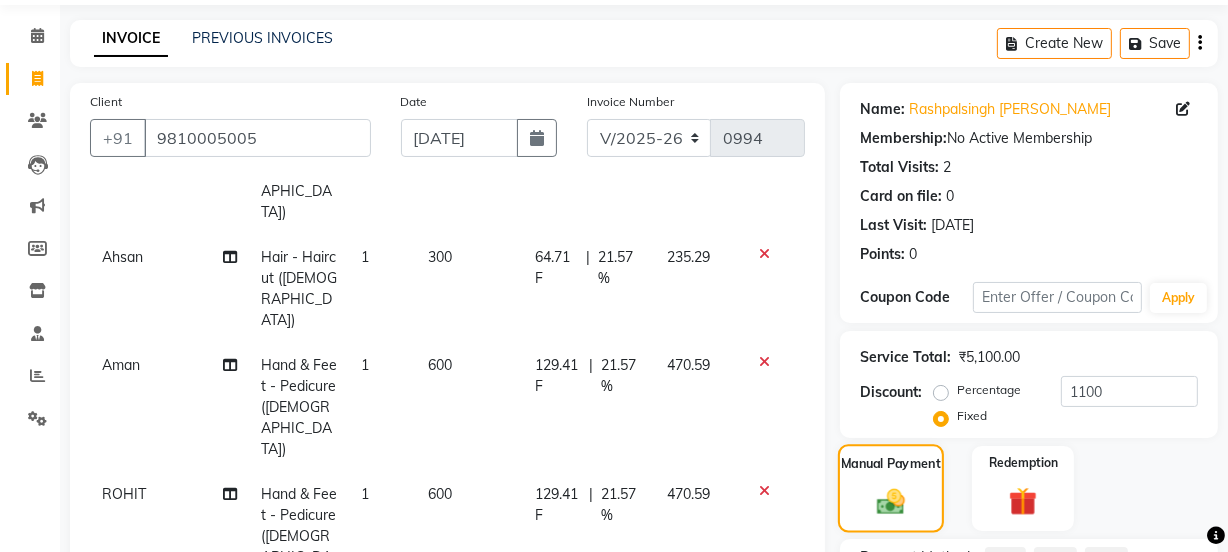 click on "Manual Payment" 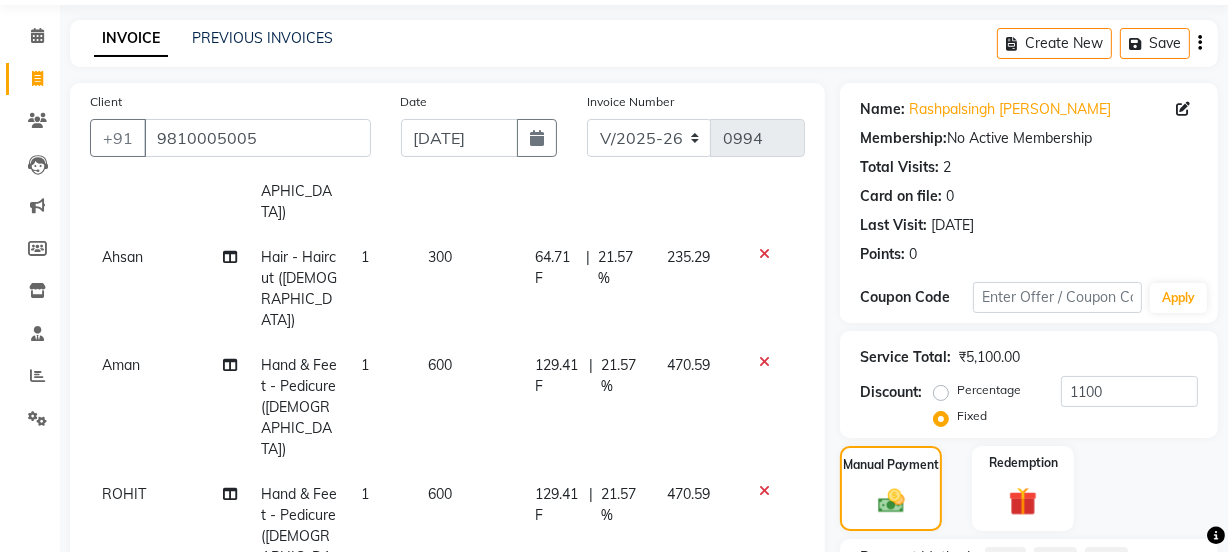 scroll, scrollTop: 550, scrollLeft: 0, axis: vertical 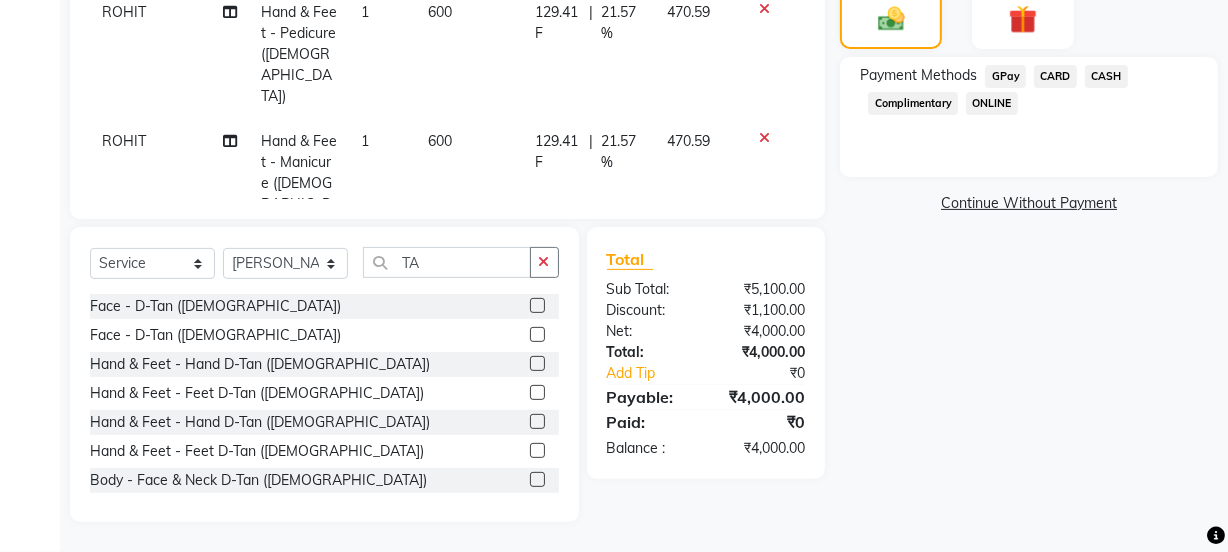 click on "CARD" 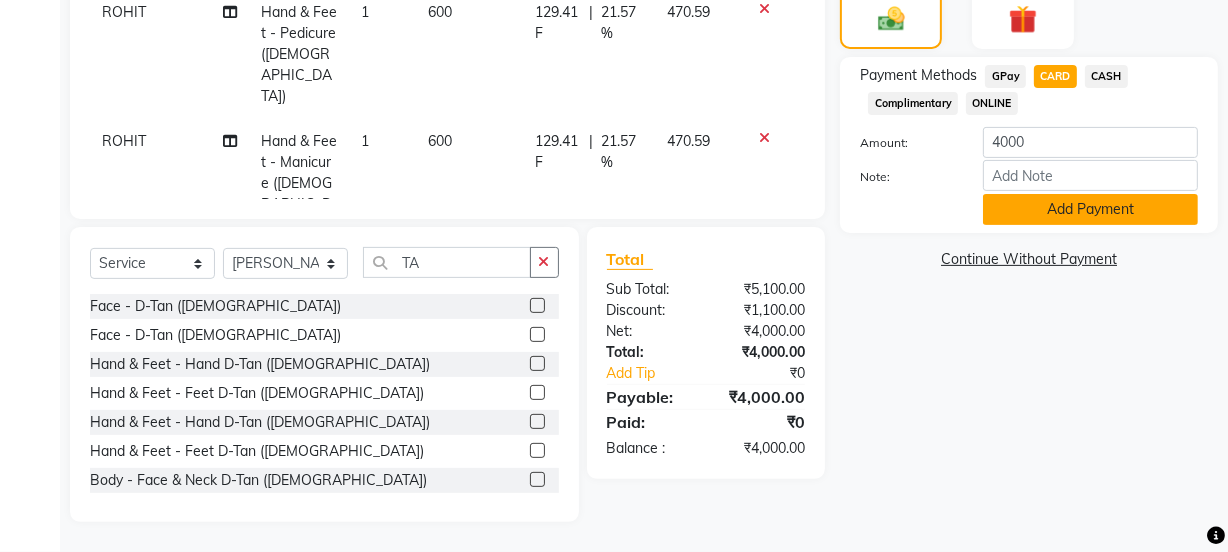 click on "Add Payment" 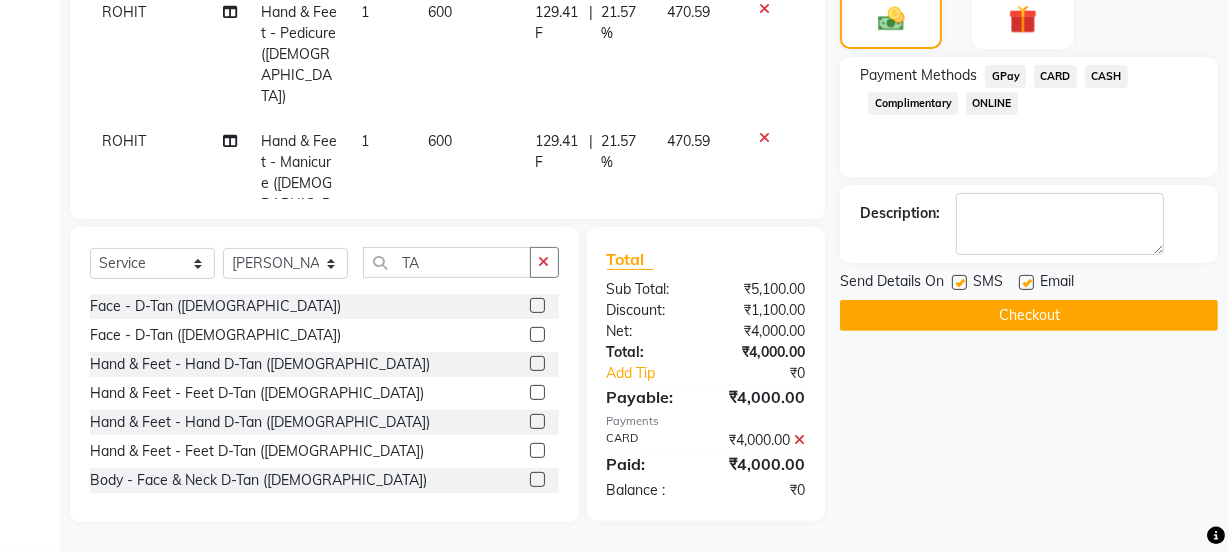 click on "Checkout" 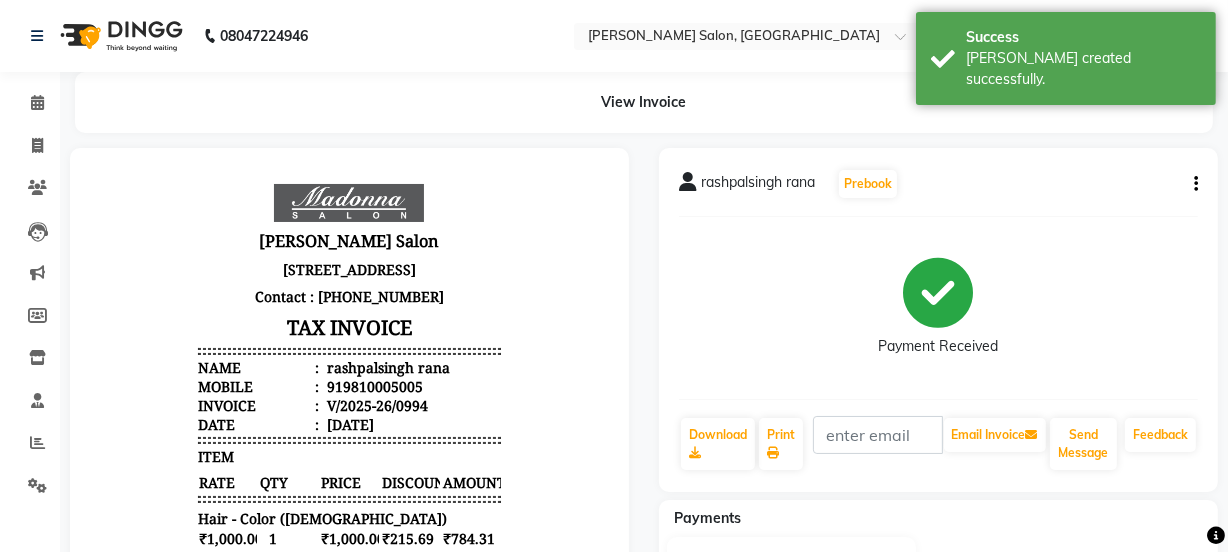 scroll, scrollTop: 0, scrollLeft: 0, axis: both 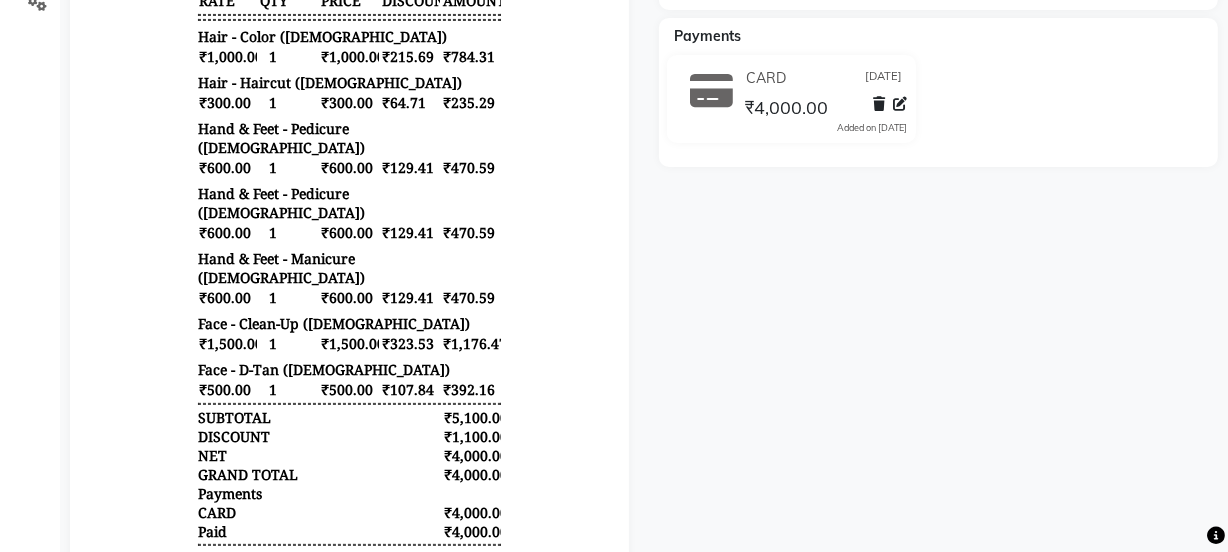 click on "rashpalsingh rana  Prebook   Payment Received  Download  Print   Email Invoice   Send Message Feedback  Payments CARD [DATE] ₹4,000.00  Added on [DATE]" 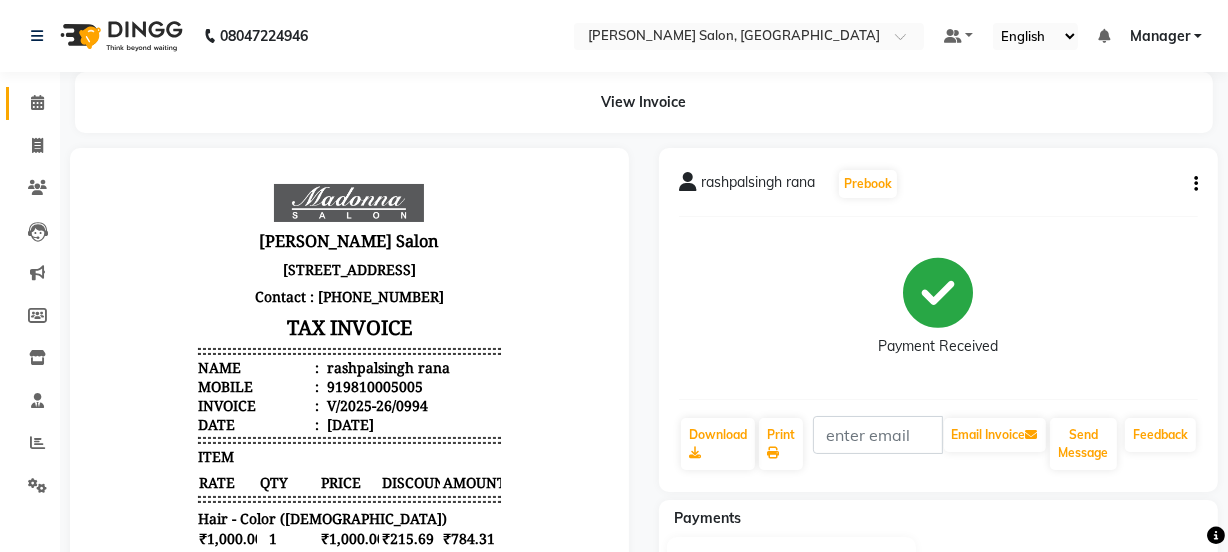 click on "Calendar" 